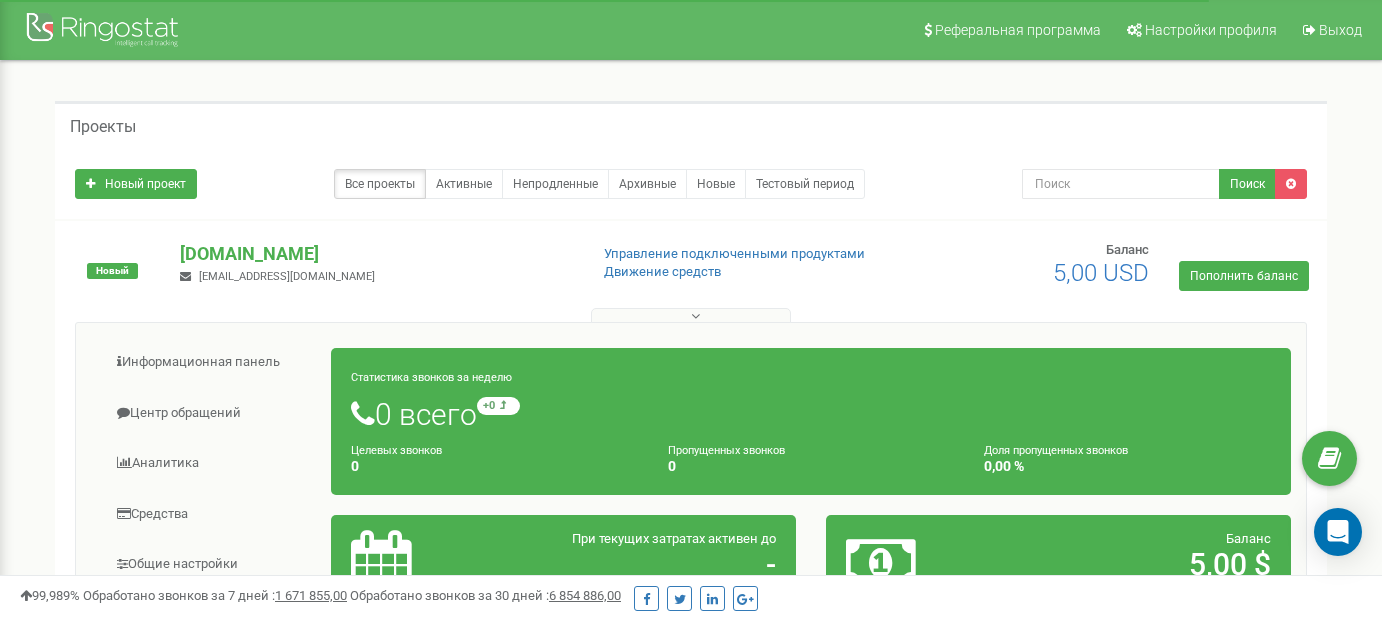 scroll, scrollTop: 412, scrollLeft: 0, axis: vertical 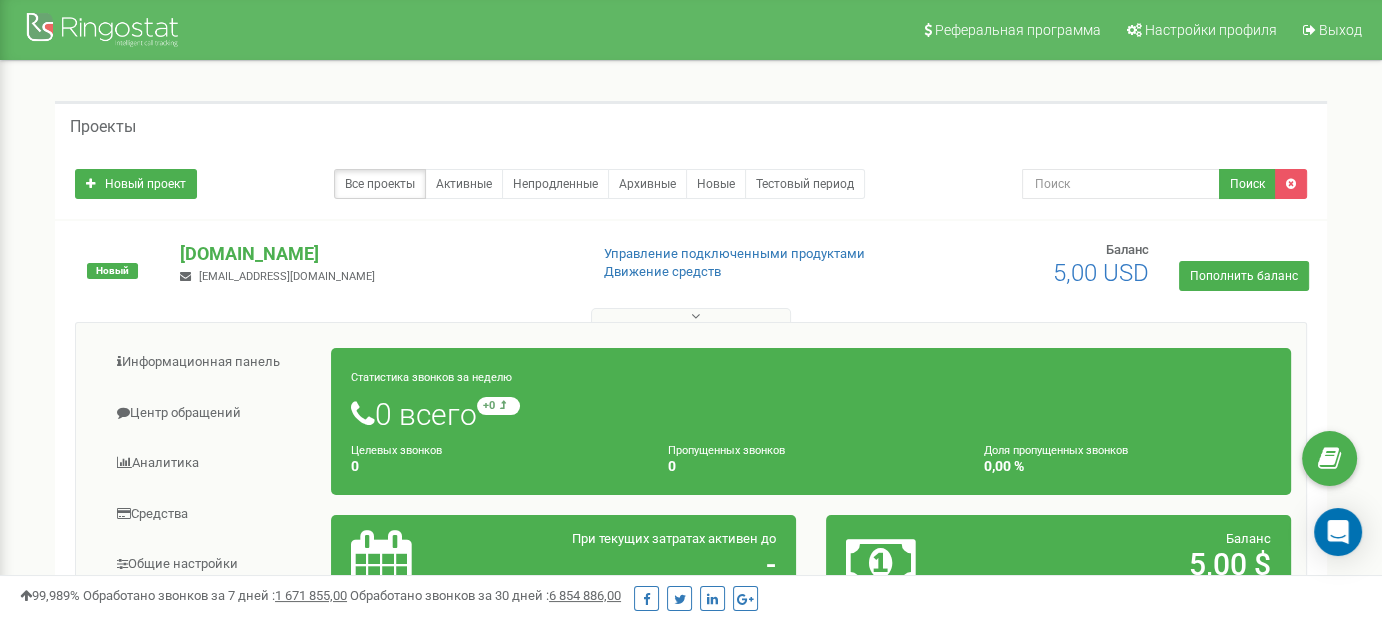 click on "dreamdiy.com.ua
dreamdiiywork2025@gmail.com" at bounding box center [375, 263] 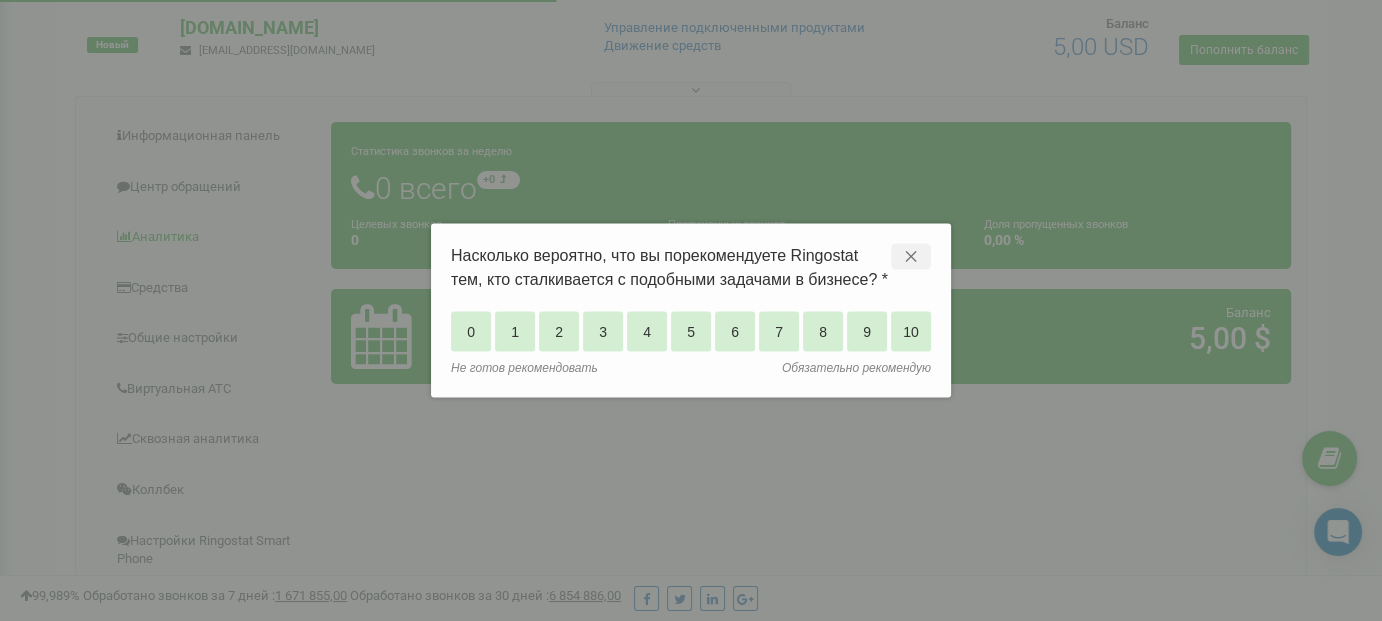 scroll, scrollTop: 322, scrollLeft: 0, axis: vertical 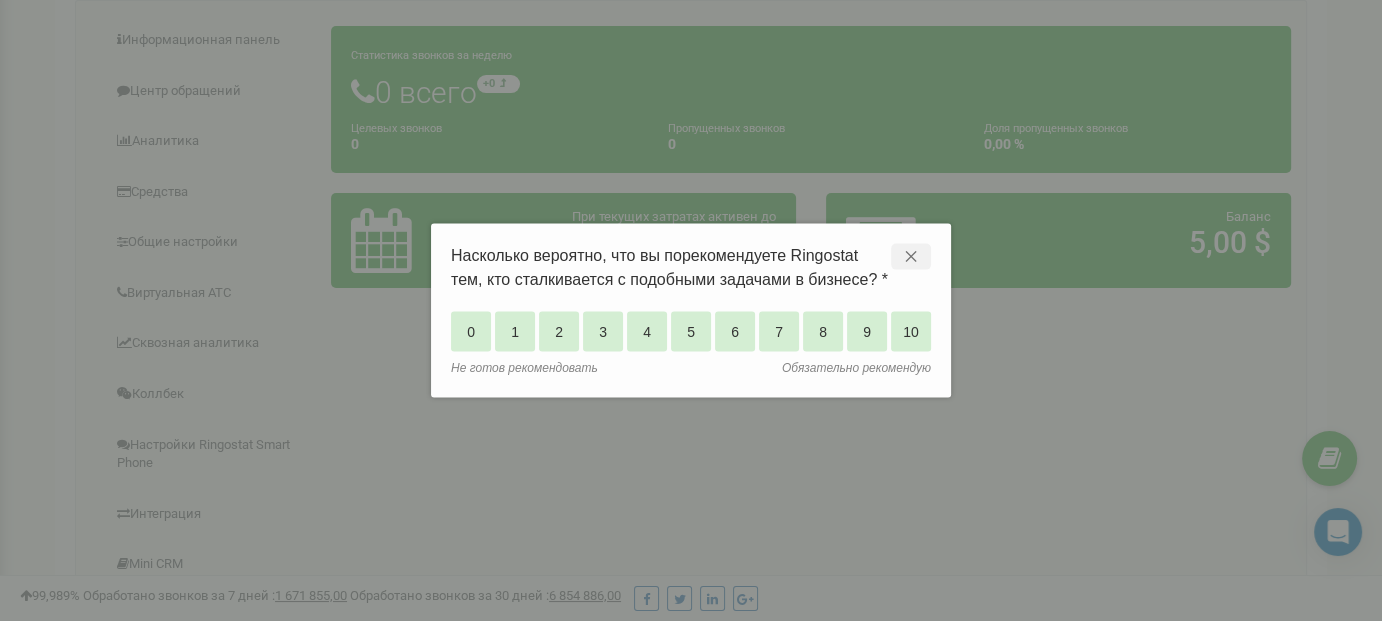 click on "✕" at bounding box center (911, 257) 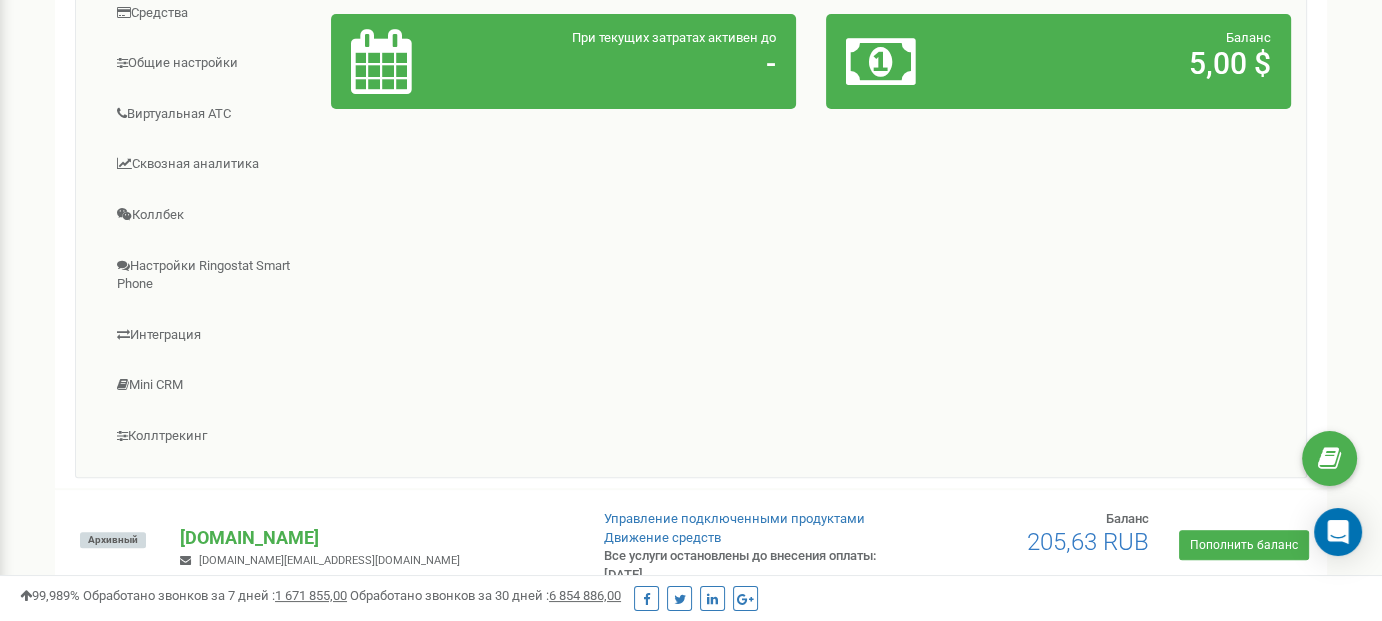 scroll, scrollTop: 501, scrollLeft: 0, axis: vertical 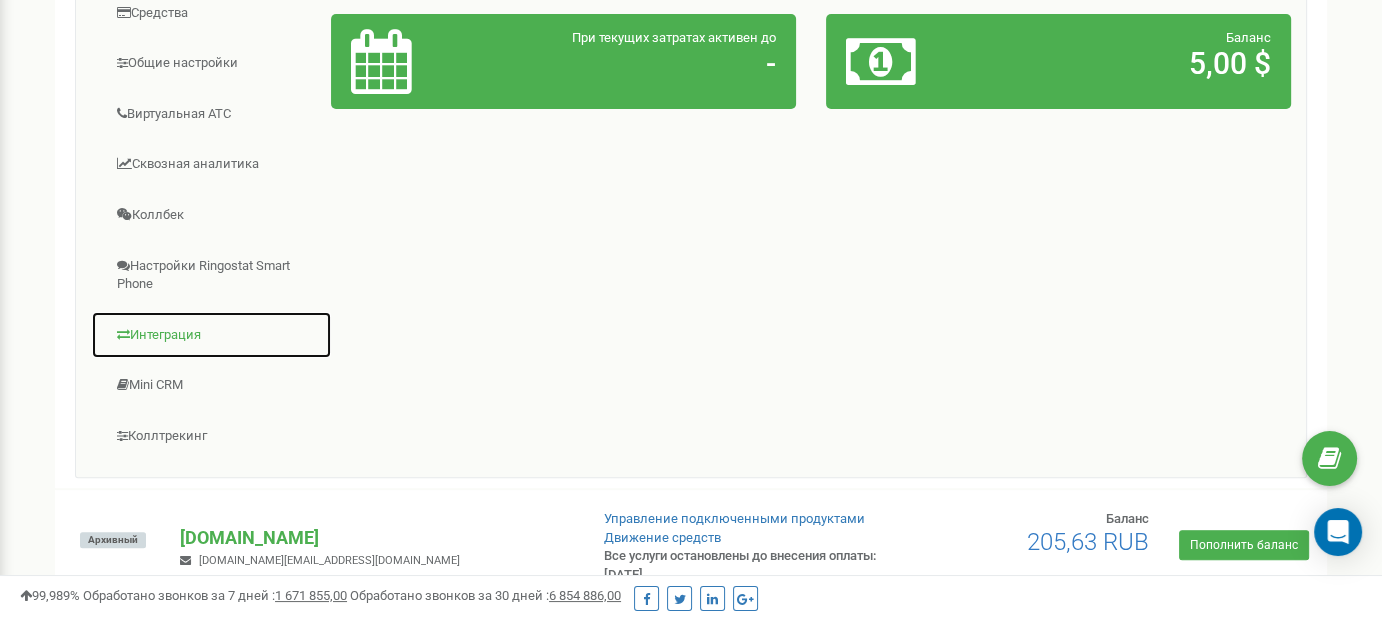click on "Интеграция" at bounding box center [211, 335] 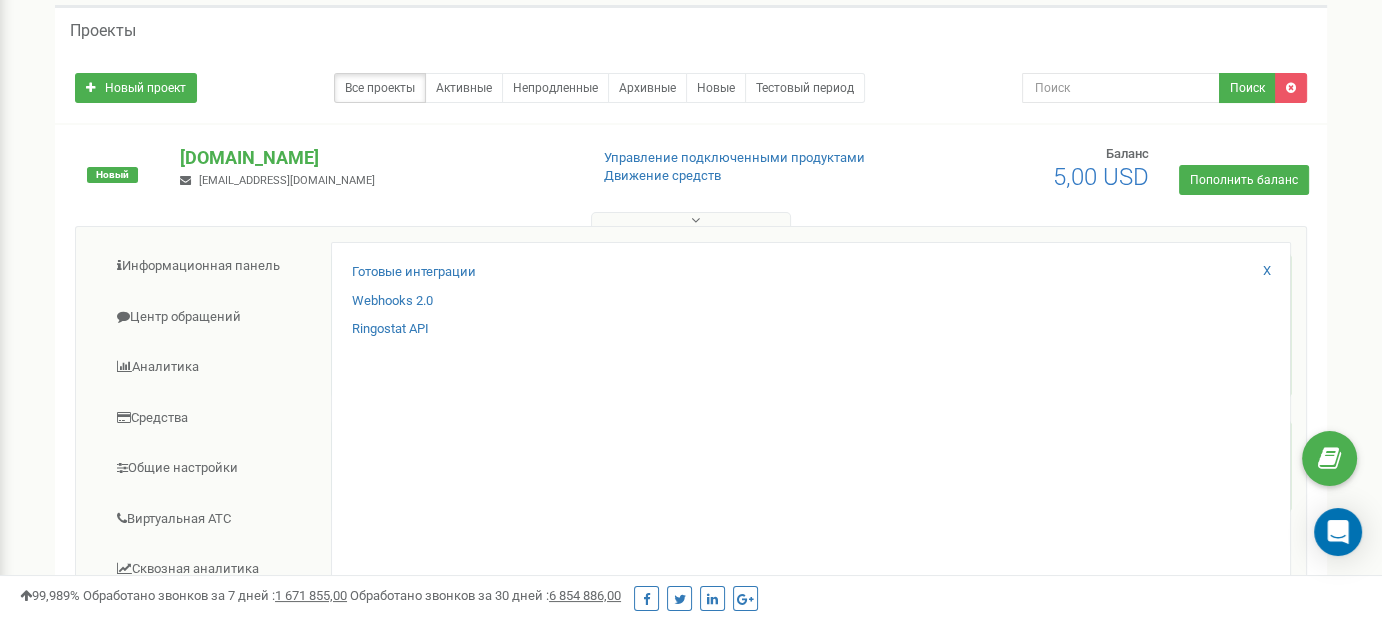 scroll, scrollTop: 98, scrollLeft: 0, axis: vertical 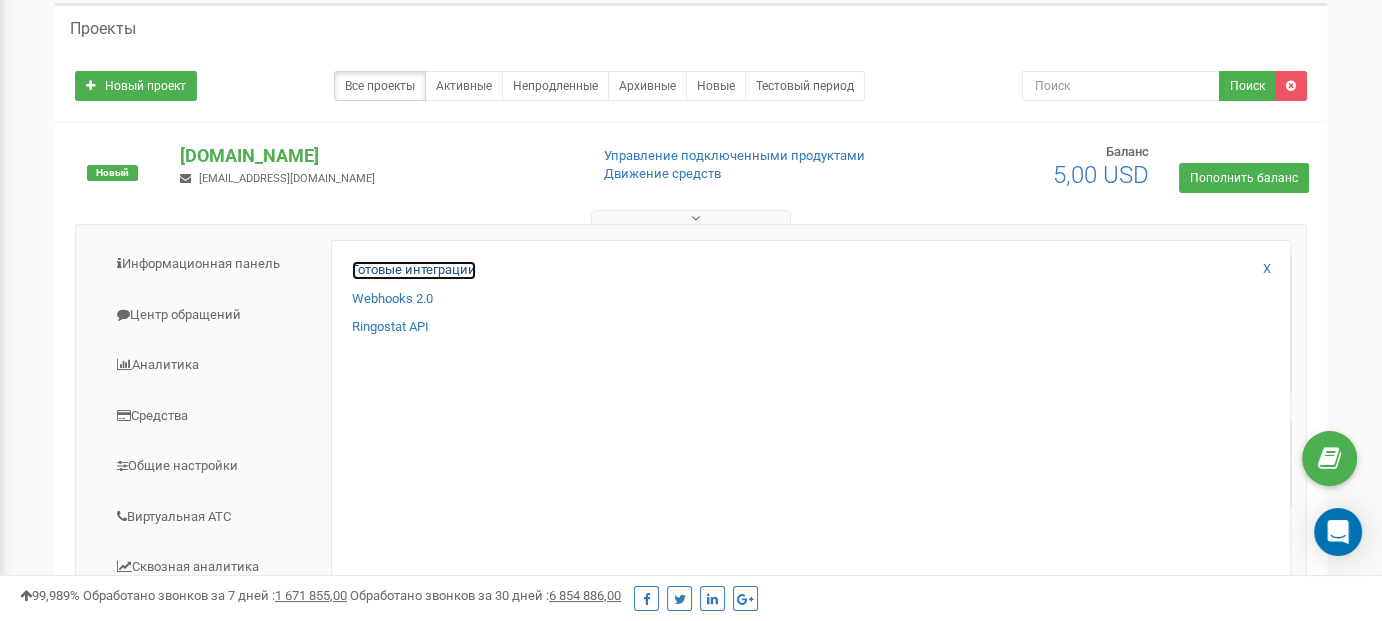 click on "Готовые интеграции" at bounding box center [414, 270] 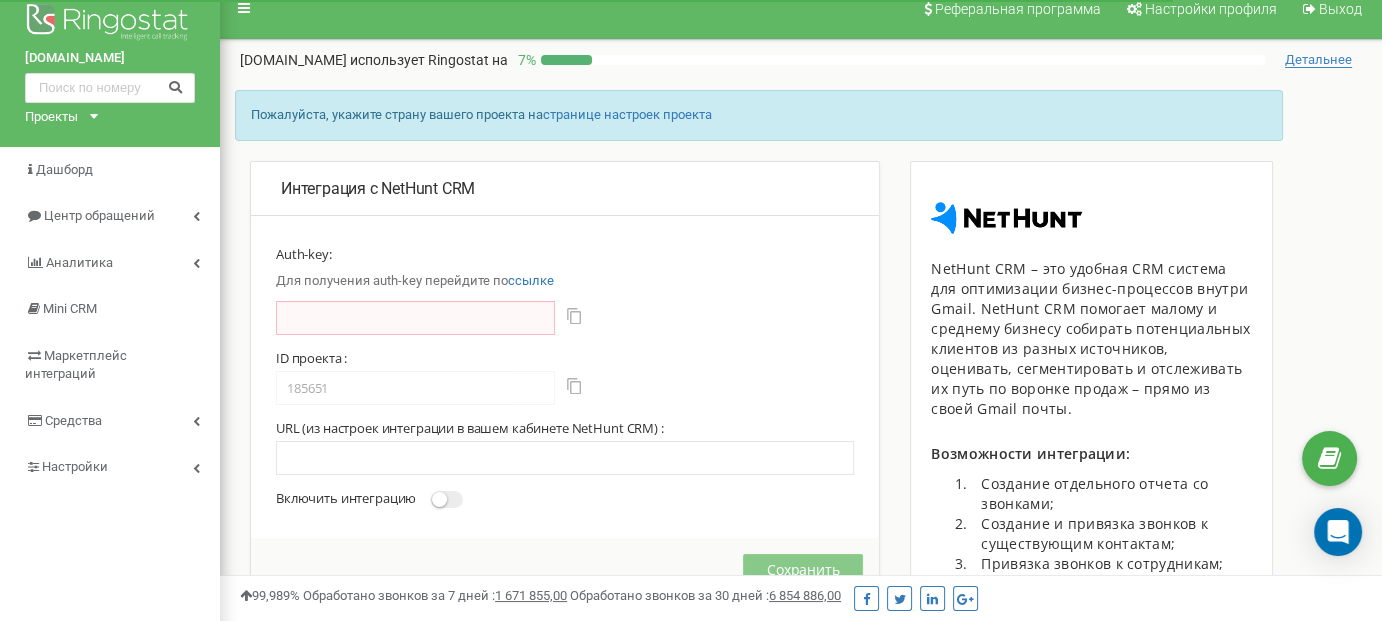 scroll, scrollTop: 0, scrollLeft: 0, axis: both 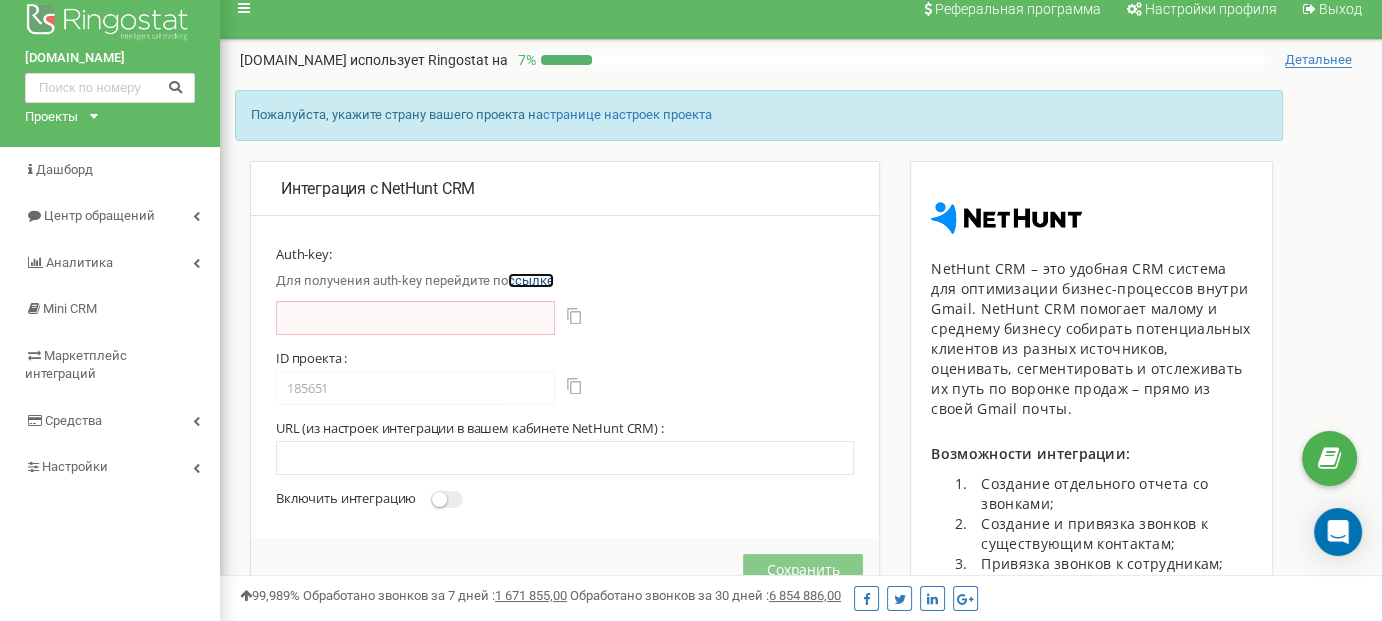 click on "ссылке" at bounding box center (531, 280) 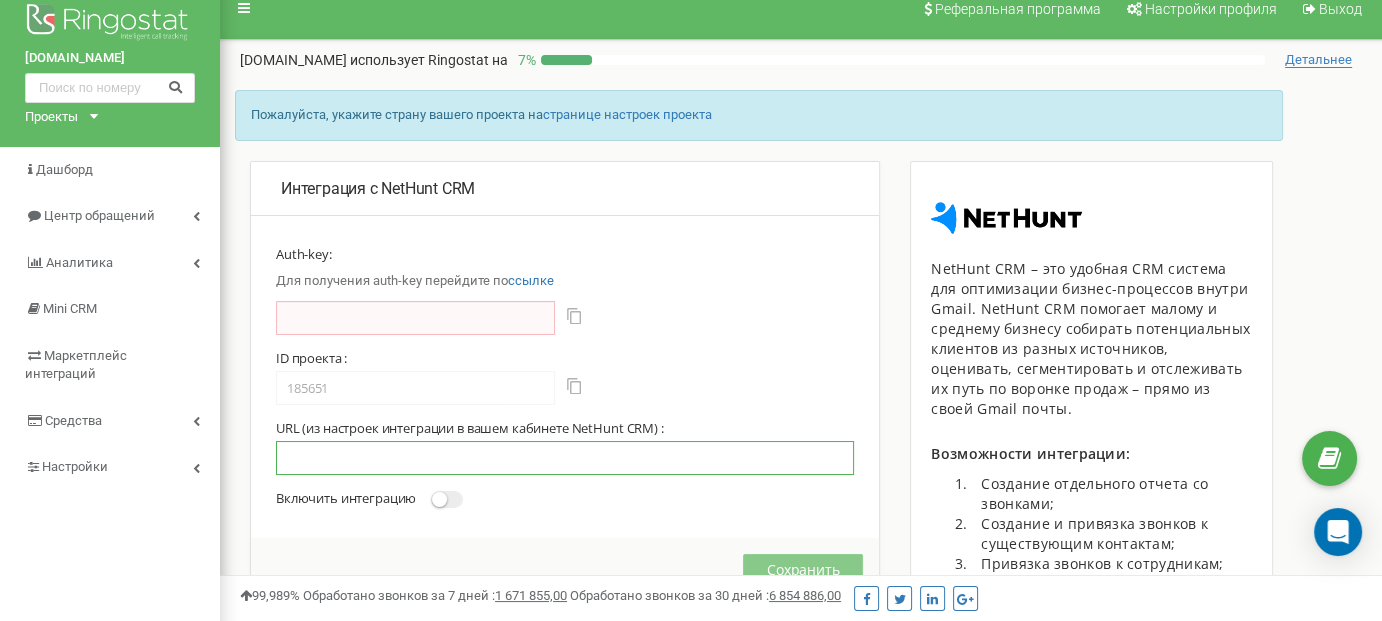 click at bounding box center (565, 458) 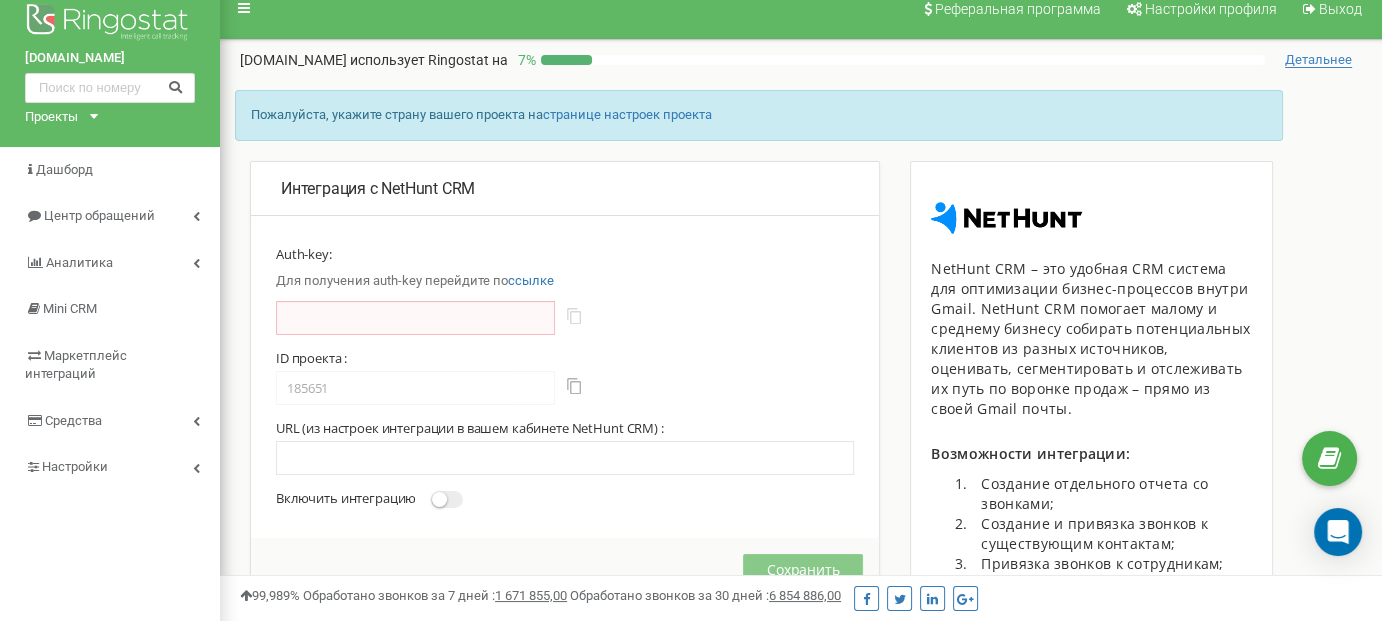 click at bounding box center (574, 316) 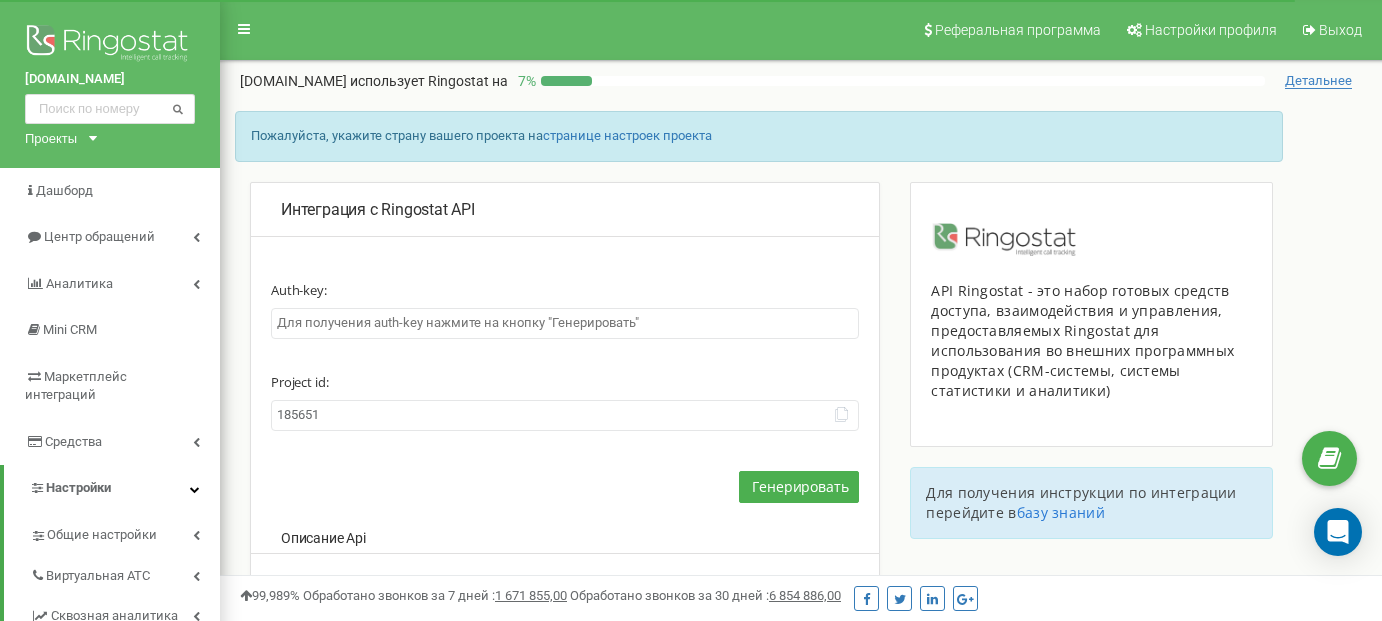 scroll, scrollTop: 29, scrollLeft: 0, axis: vertical 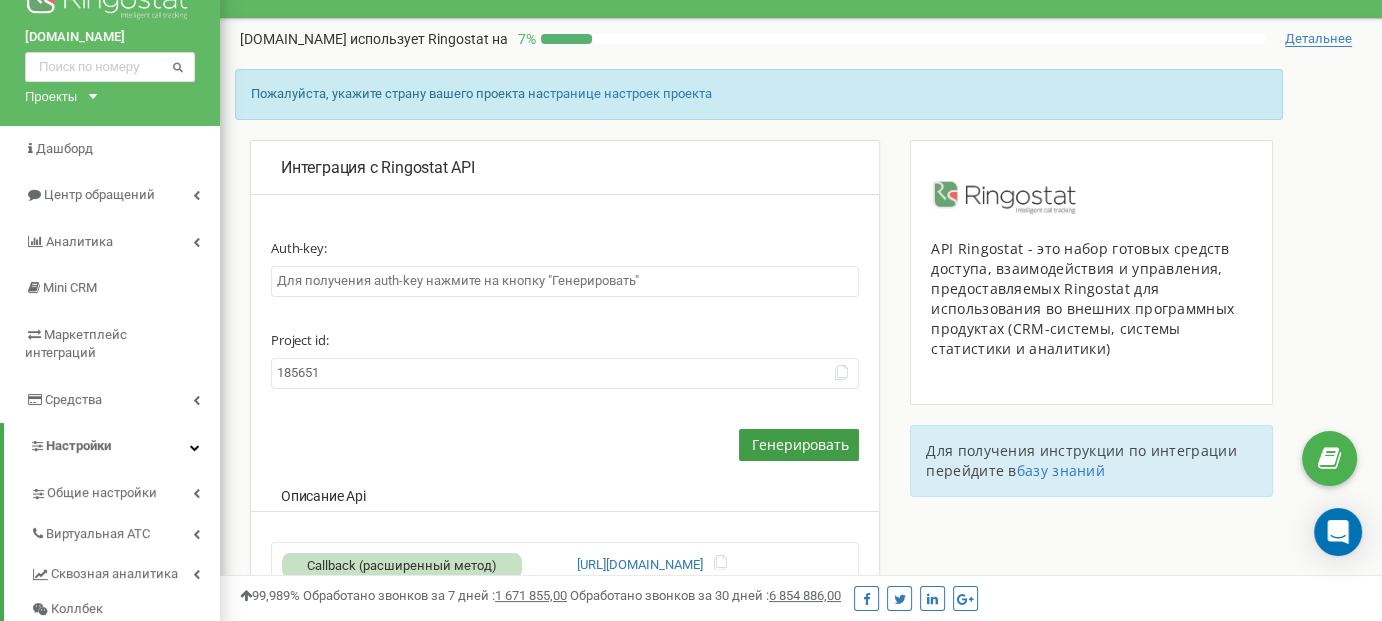 click on "Генерировать" at bounding box center (800, 444) 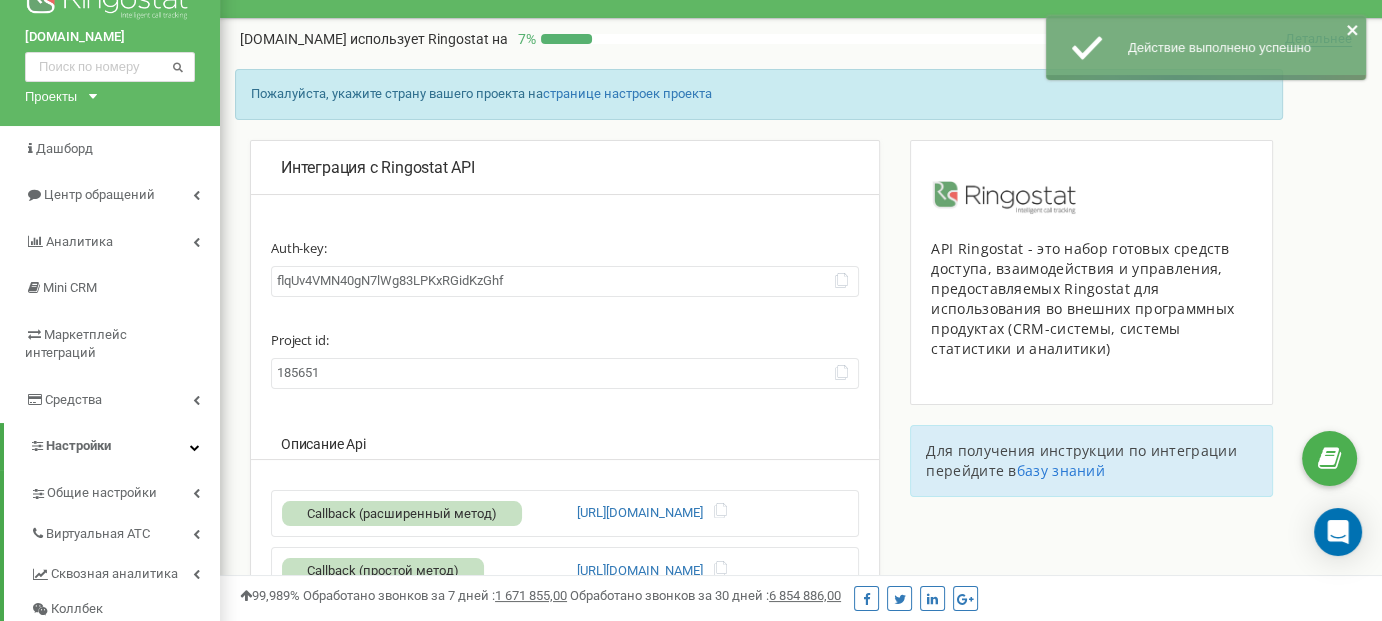 click on "flqUv4VMN40gN7lWg83LPKxRGidKzGhf" at bounding box center (565, 281) 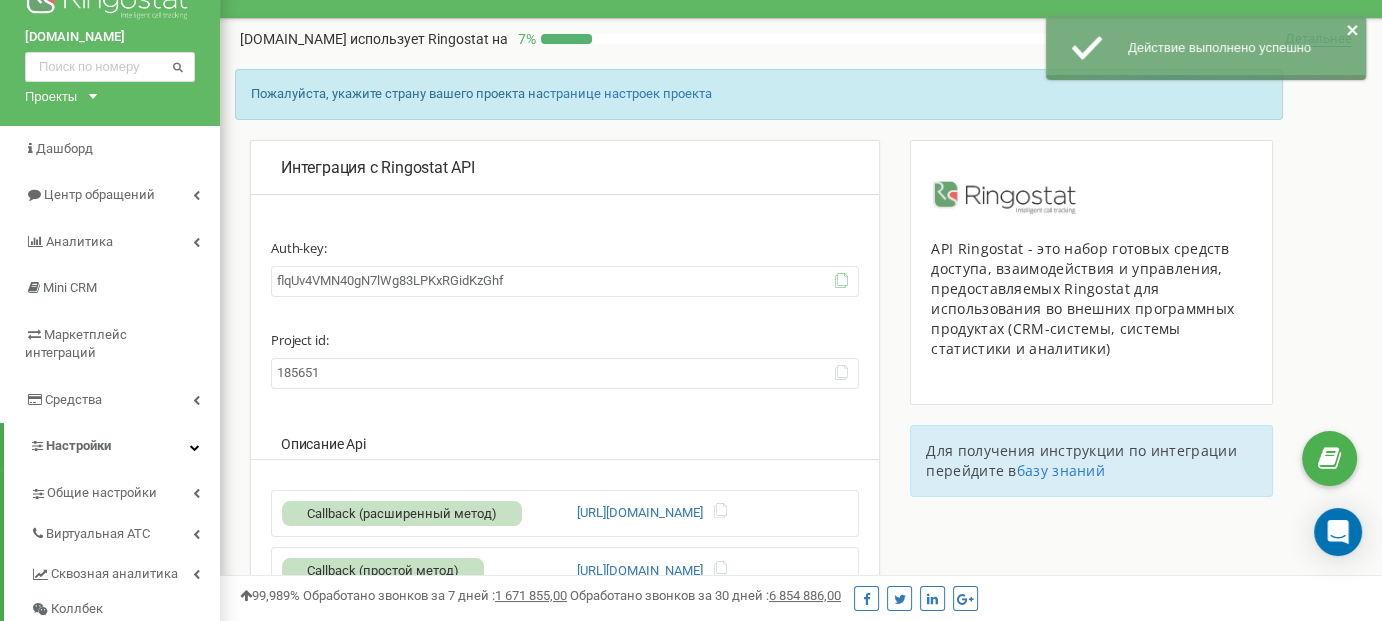 click 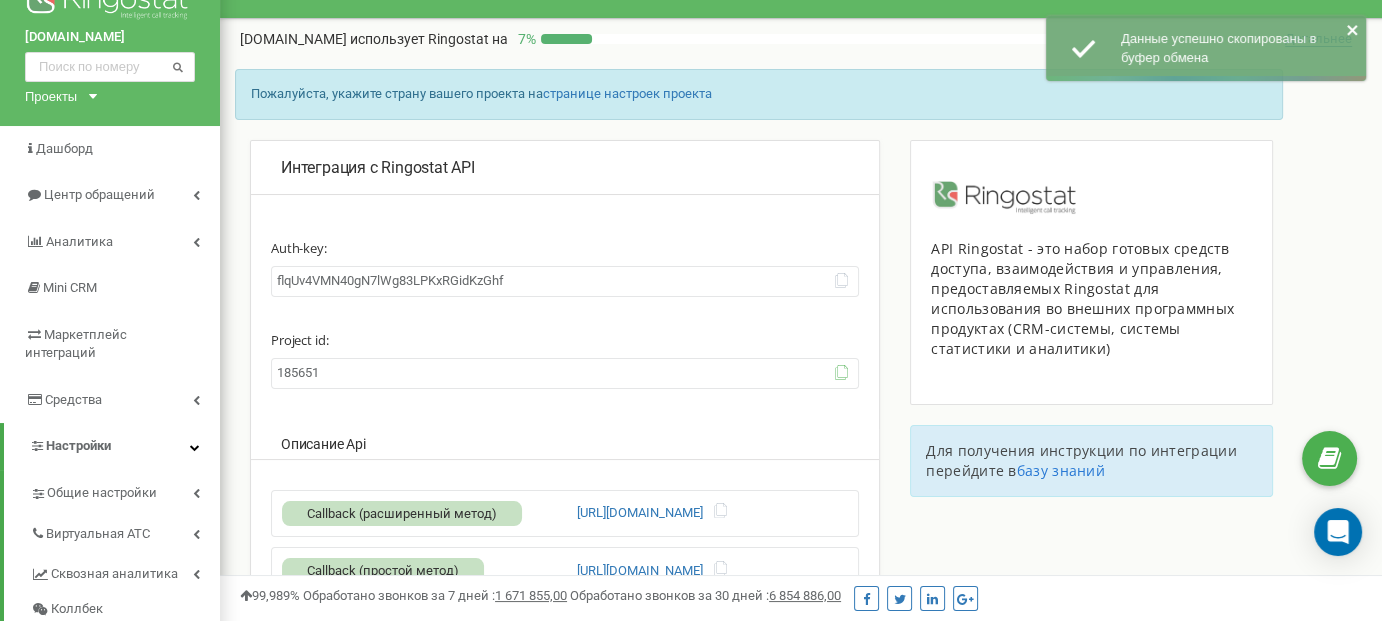click 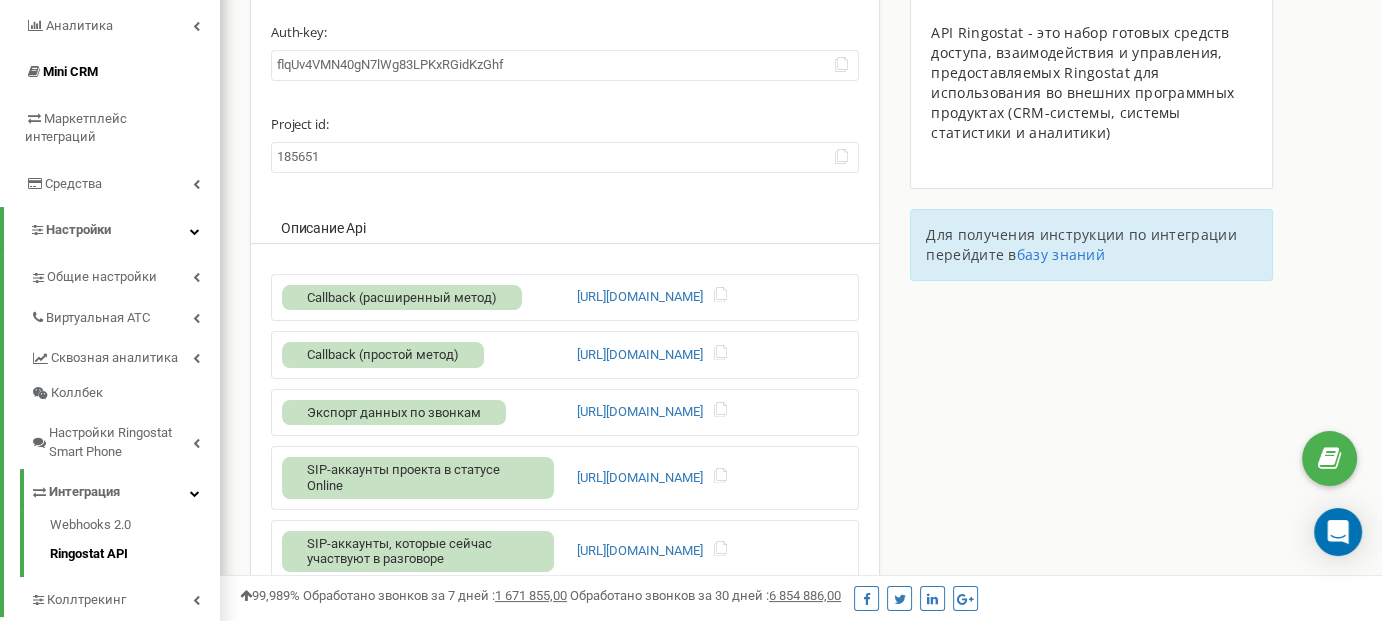 scroll, scrollTop: 426, scrollLeft: 0, axis: vertical 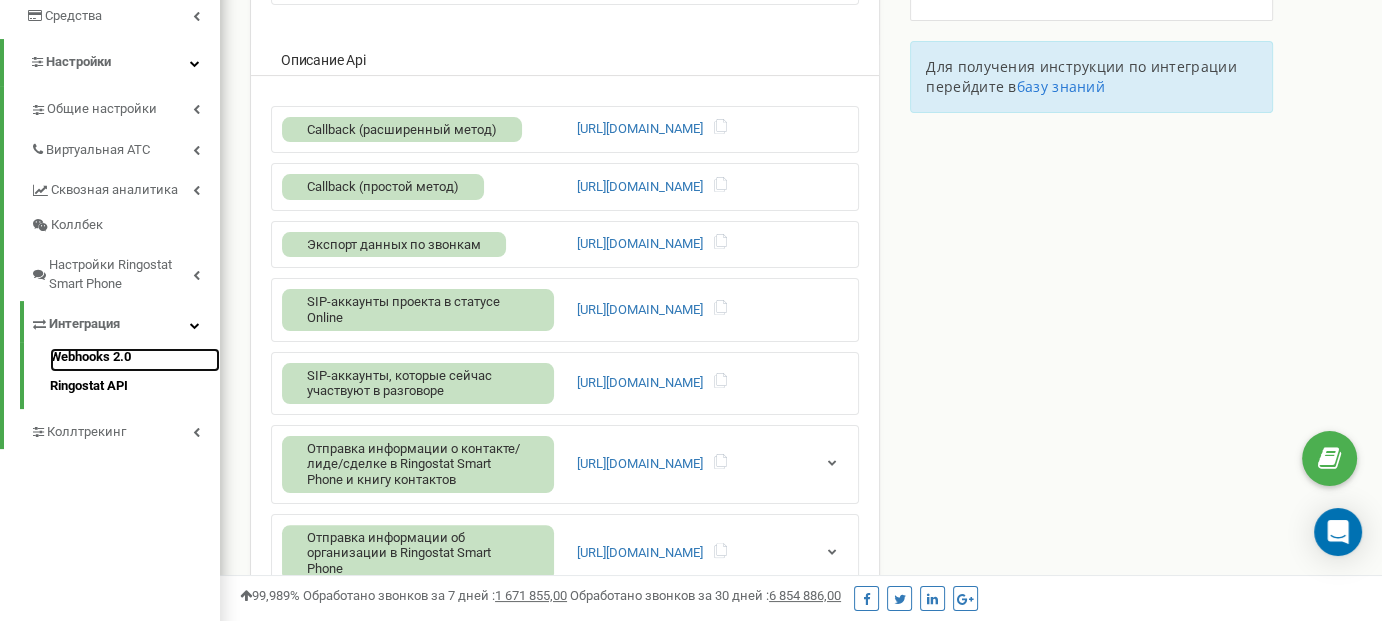 click on "Webhooks 2.0" at bounding box center (135, 360) 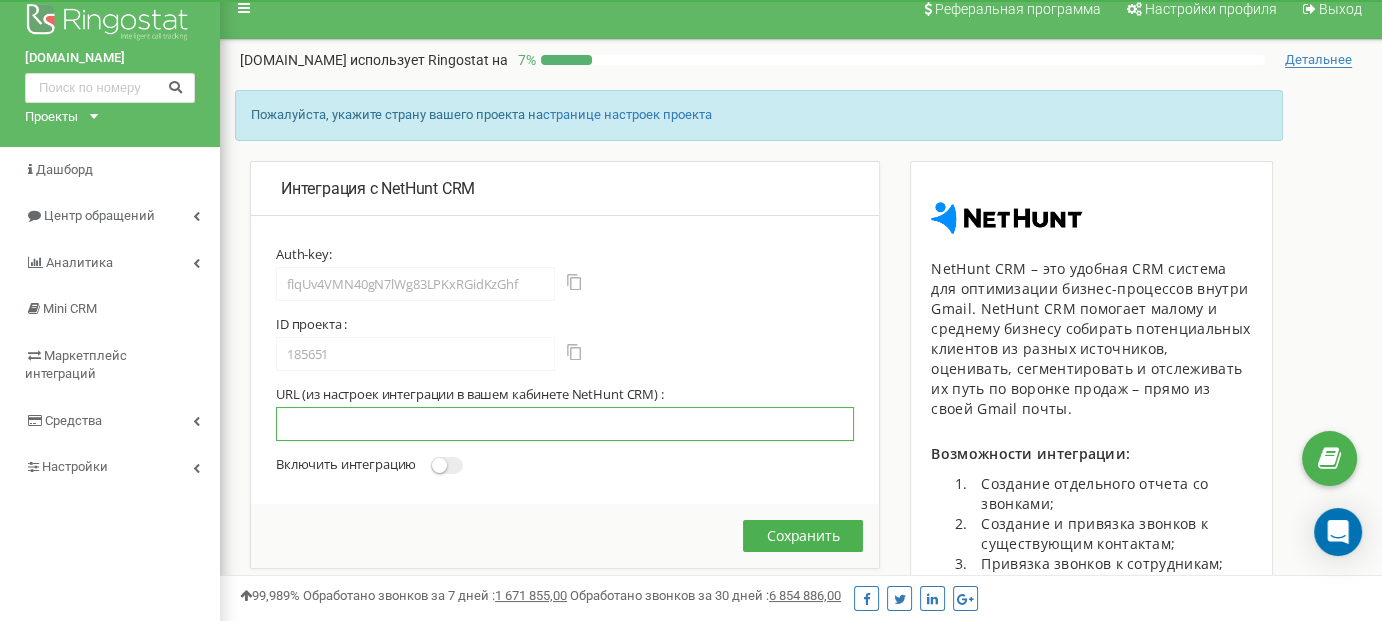 scroll, scrollTop: 21, scrollLeft: 0, axis: vertical 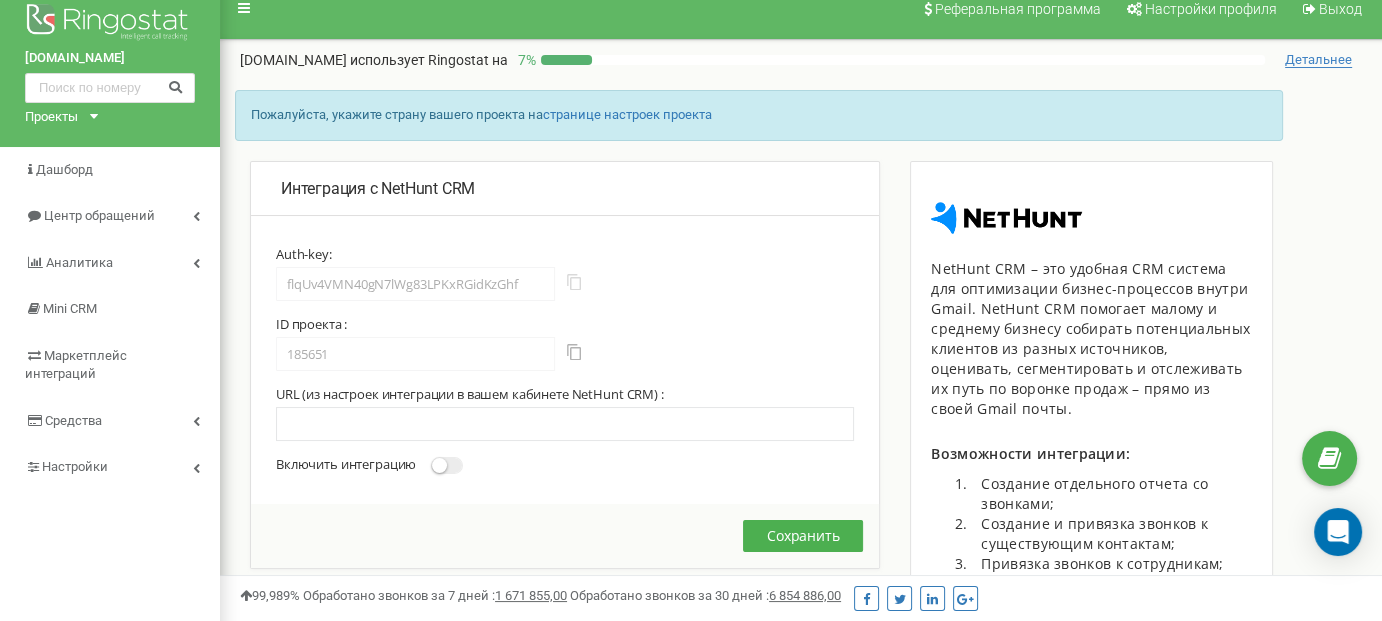 click at bounding box center [574, 282] 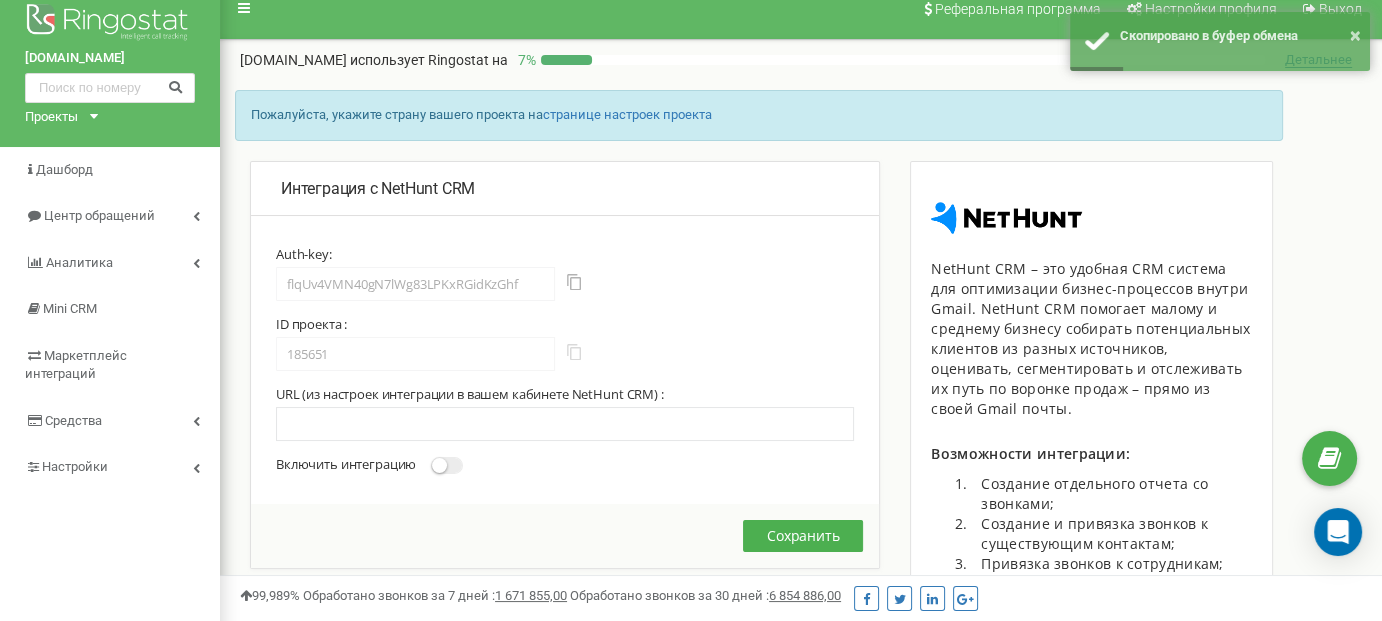 click at bounding box center (574, 352) 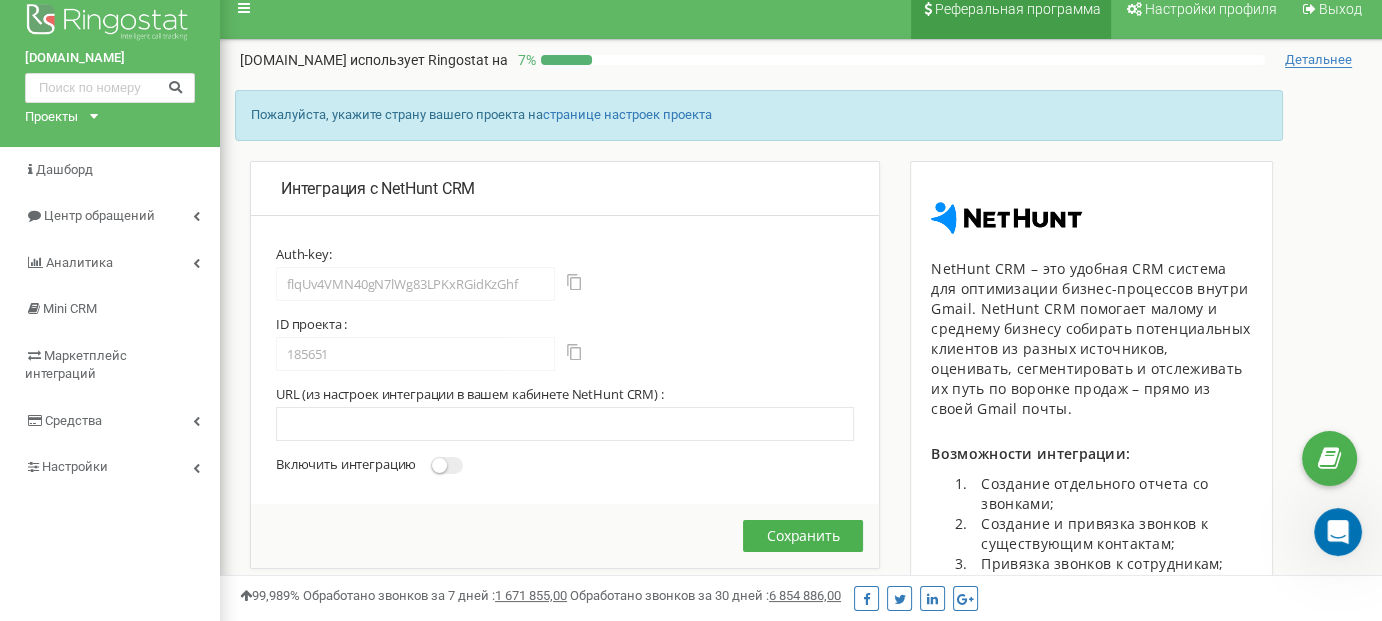 scroll, scrollTop: 0, scrollLeft: 0, axis: both 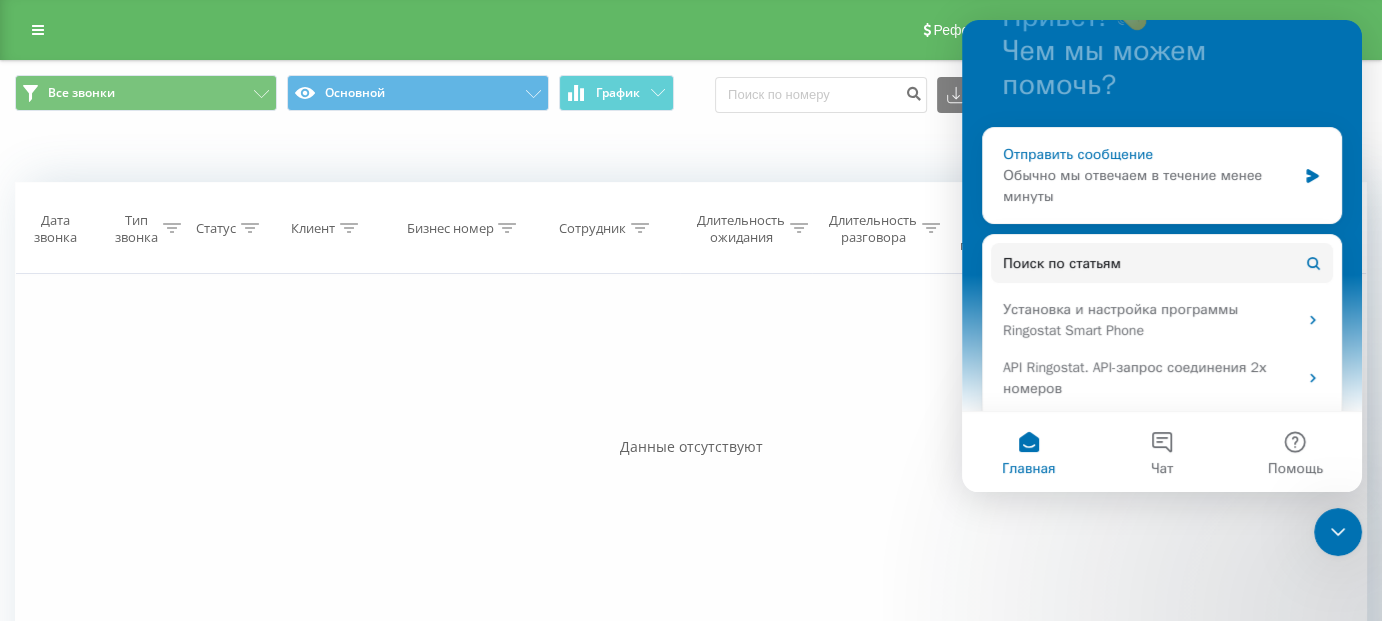 click on "Обычно мы отвечаем в течение менее минуты" at bounding box center (1149, 186) 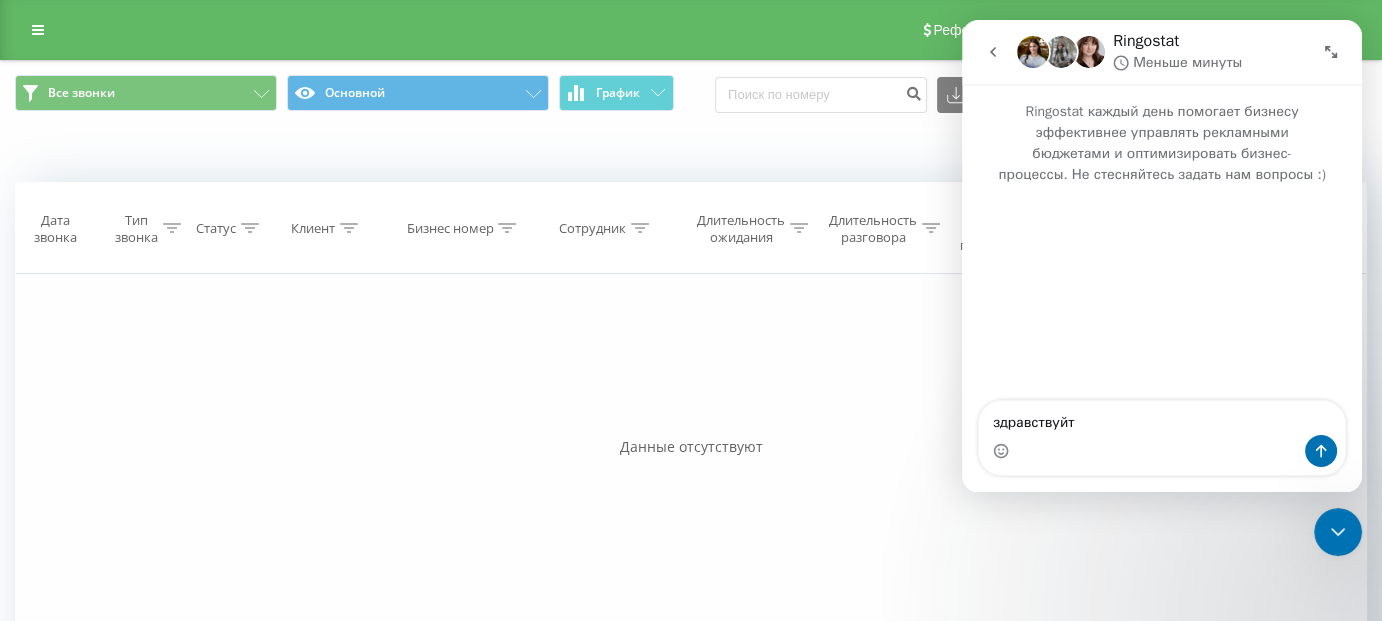 type on "здравствуйте" 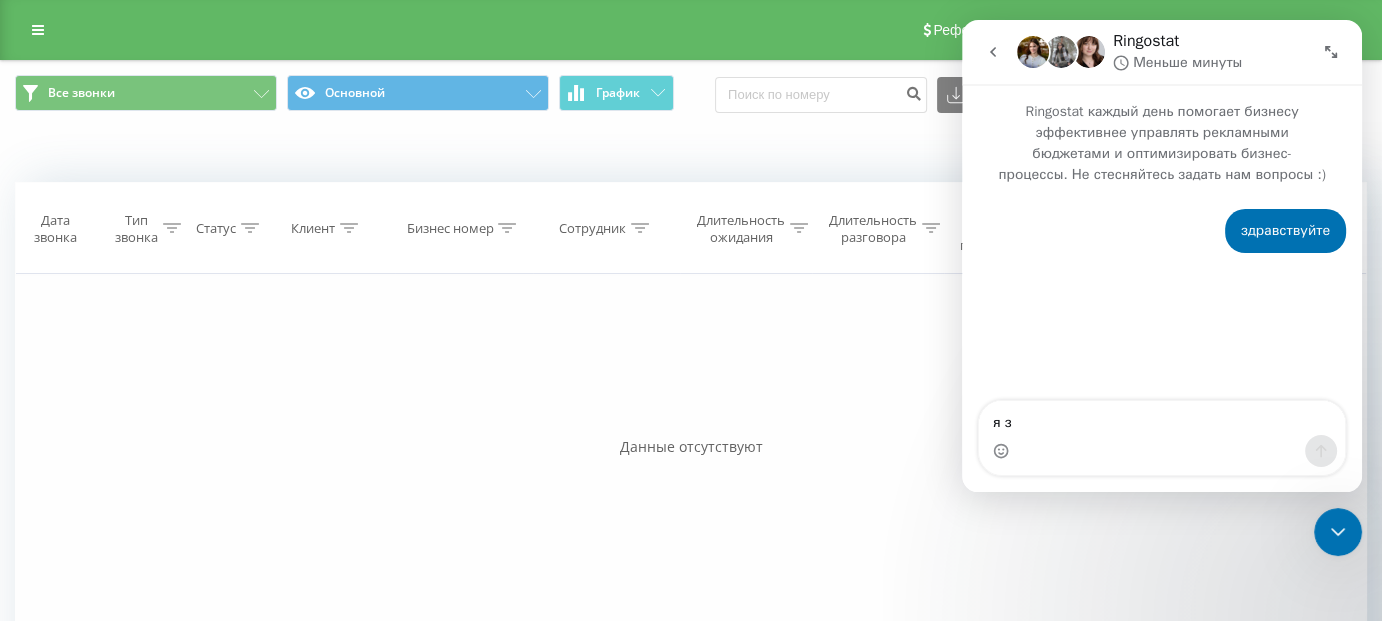 type on "я за" 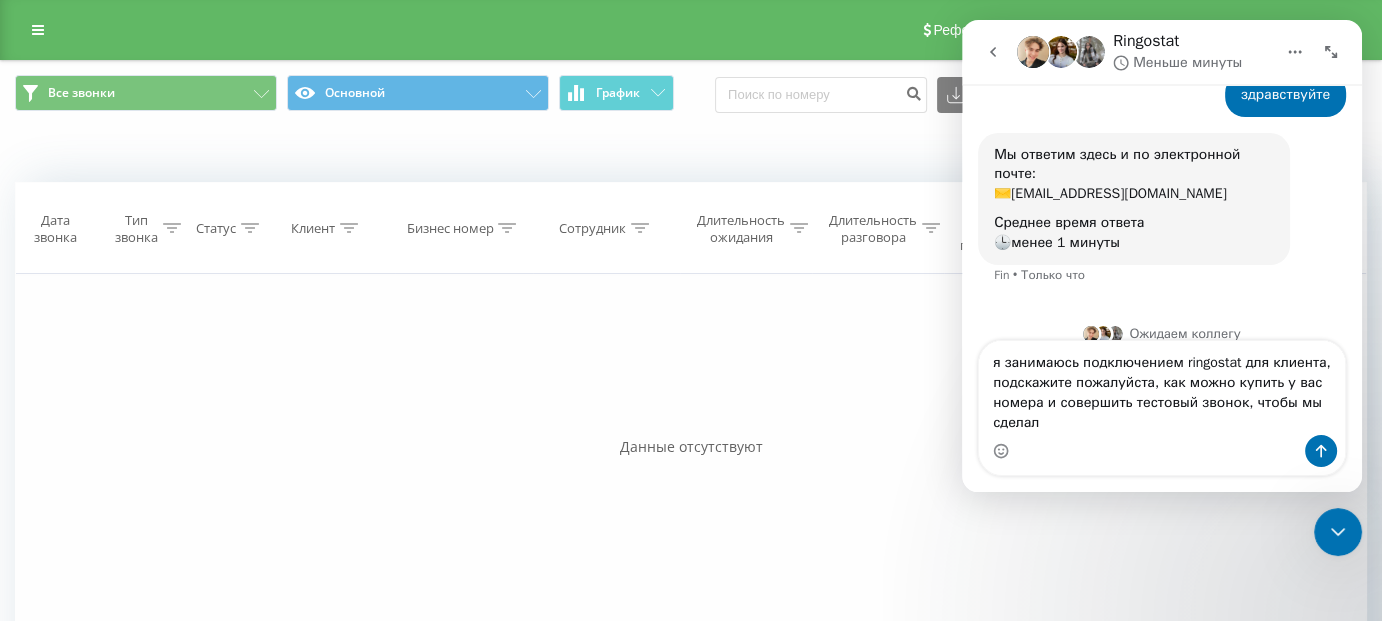 scroll, scrollTop: 157, scrollLeft: 0, axis: vertical 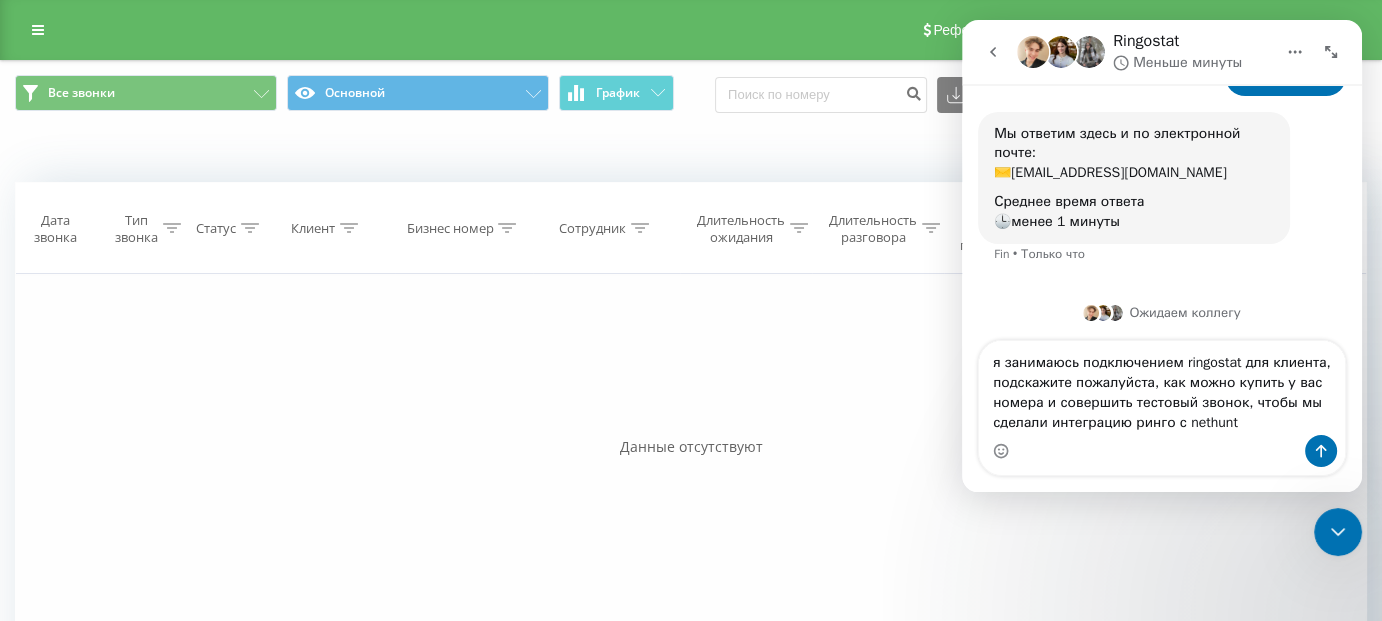 type on "я занимаюсь подключением ringostat для клиента, подскажите пожалуйста, как можно купить у вас номера и совершить тестовый звонок, чтобы мы сделали интеграцию ринго с nethunt?" 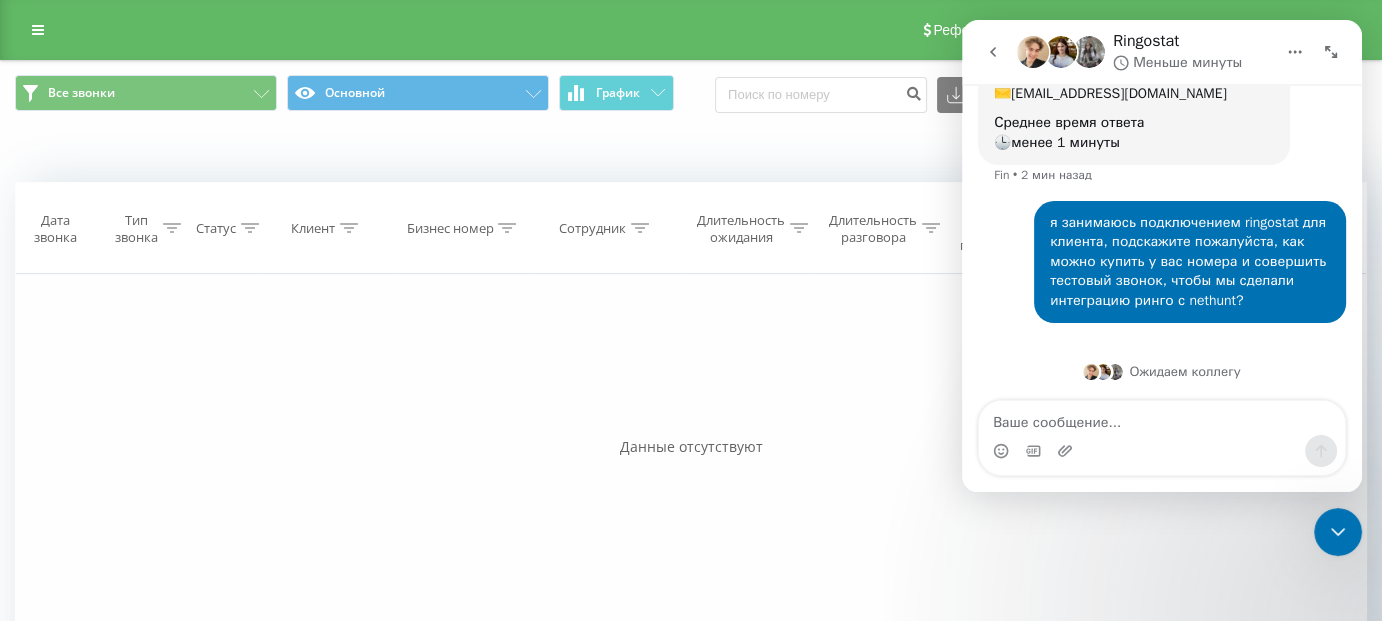 scroll, scrollTop: 234, scrollLeft: 0, axis: vertical 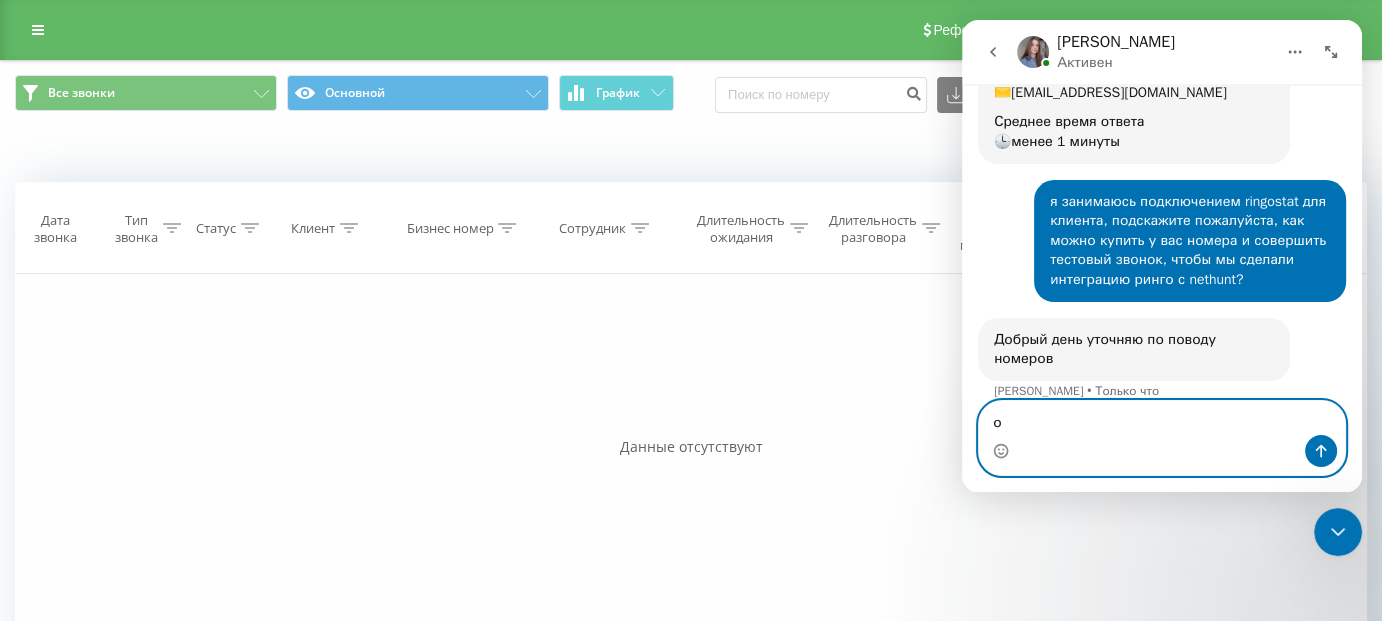type on "ок" 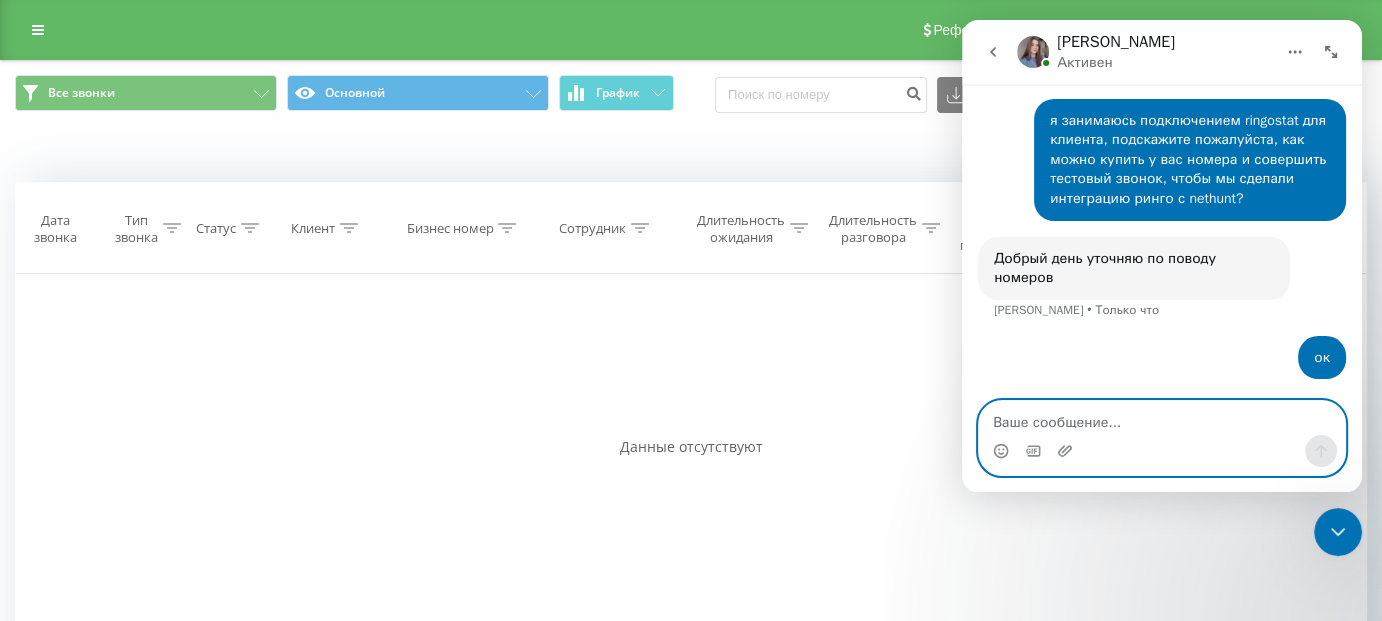 scroll, scrollTop: 297, scrollLeft: 0, axis: vertical 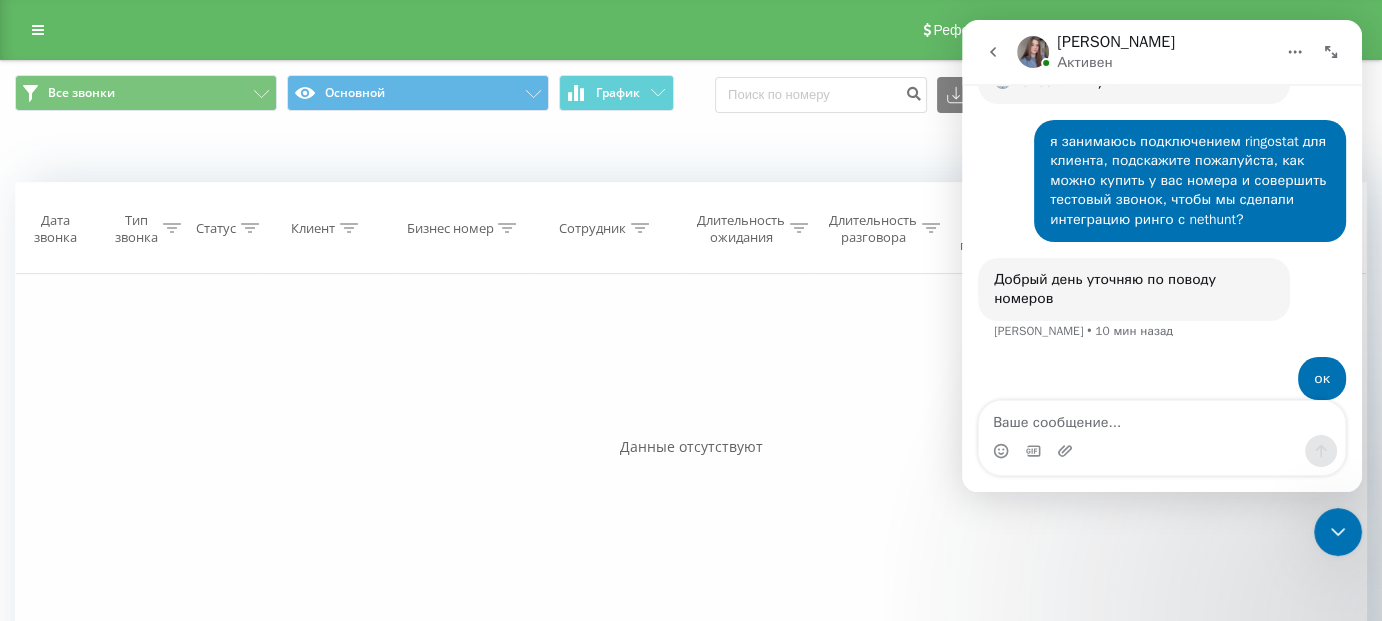 click on "Данные отсутствуют" at bounding box center [691, 447] 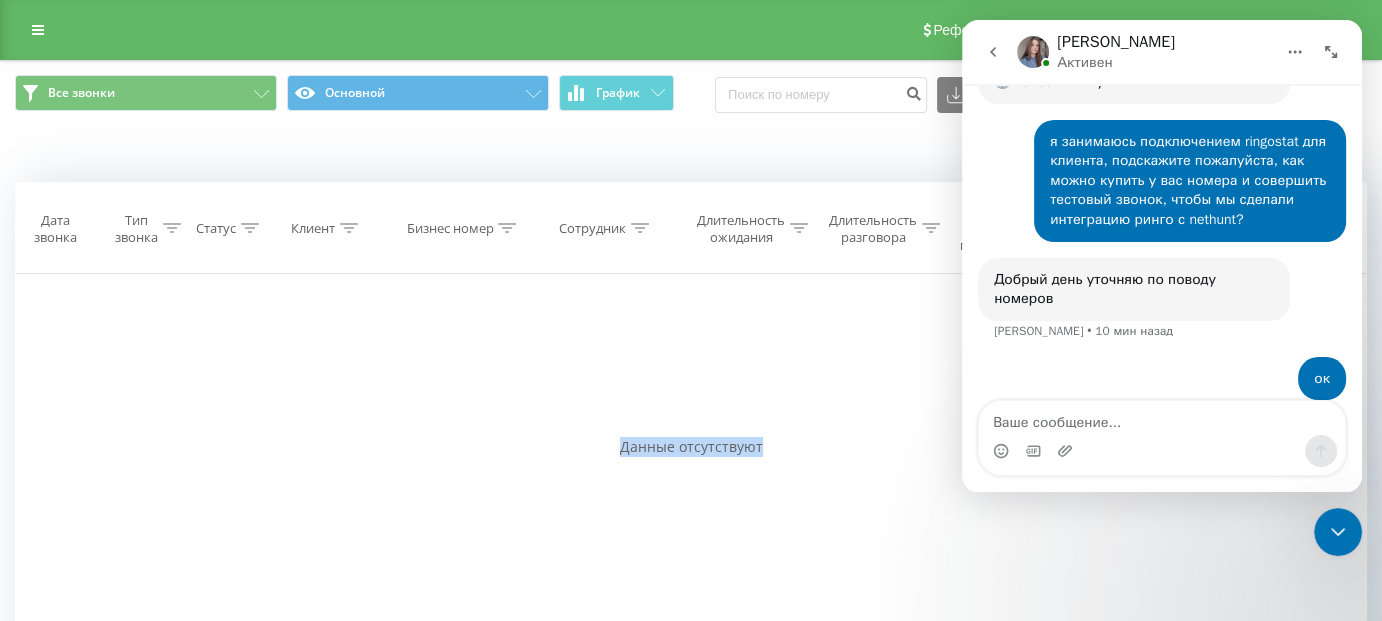 click on "Данные отсутствуют" at bounding box center (691, 447) 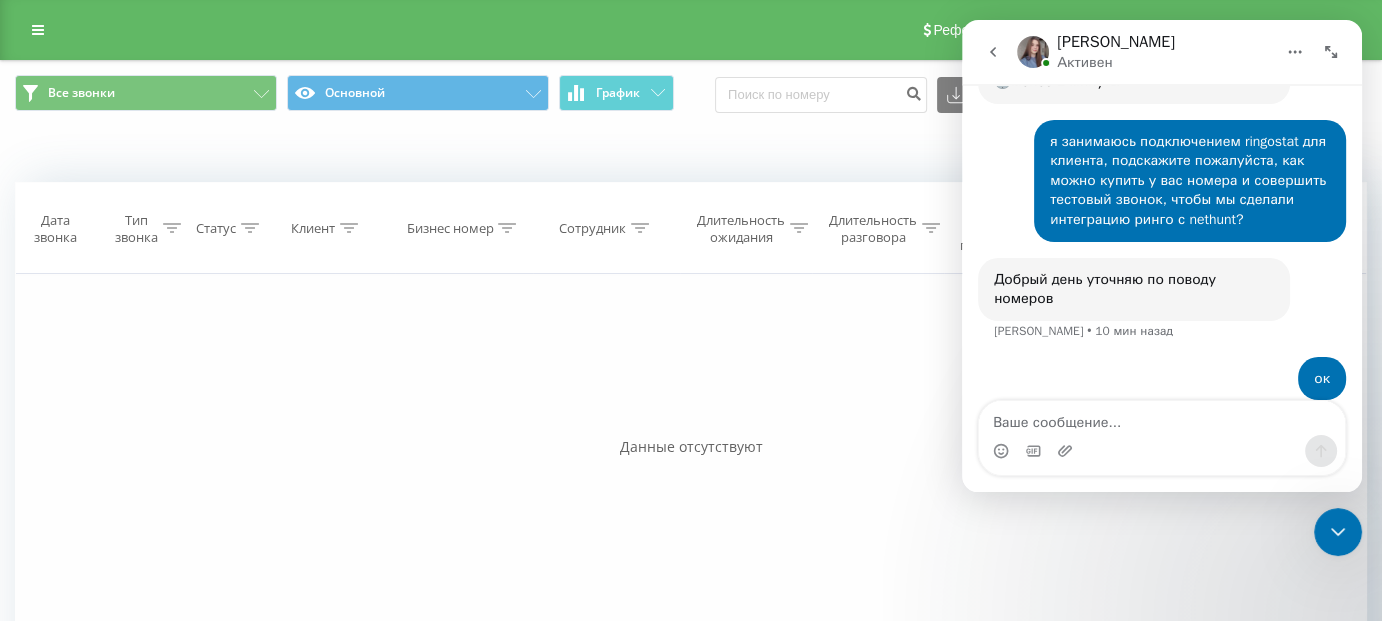 click on "Фильтровать по условию Равно Введите значение Отмена OK Фильтровать по условию Равно Введите значение Отмена OK Фильтровать по условию Содержит Отмена OK Фильтровать по условию Содержит Отмена OK Фильтровать по условию Содержит Отмена OK Фильтровать по условию Равно Отмена OK Фильтровать по условию Равно Отмена OK Фильтровать по условию Содержит Отмена OK Фильтровать по условию Равно Введите значение Отмена OK" at bounding box center (691, 499) 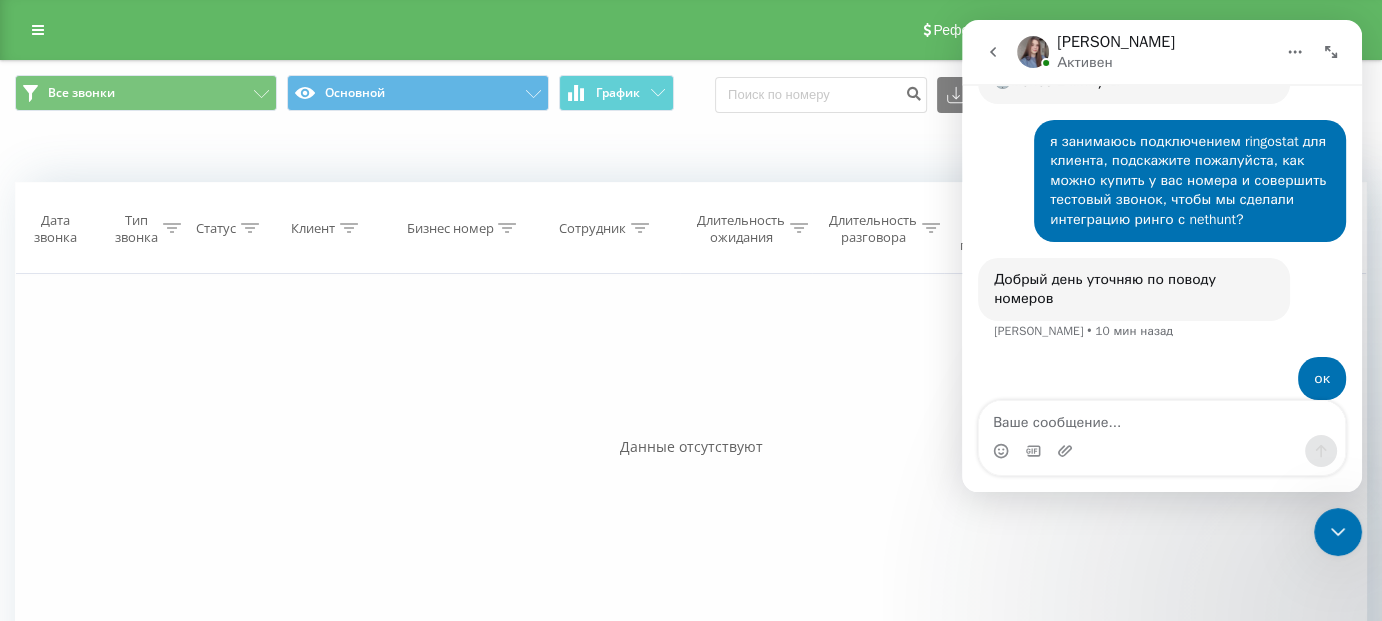 click on "Фильтровать по условию Равно Введите значение Отмена OK Фильтровать по условию Равно Введите значение Отмена OK Фильтровать по условию Содержит Отмена OK Фильтровать по условию Содержит Отмена OK Фильтровать по условию Содержит Отмена OK Фильтровать по условию Равно Отмена OK Фильтровать по условию Равно Отмена OK Фильтровать по условию Содержит Отмена OK Фильтровать по условию Равно Введите значение Отмена OK" at bounding box center (691, 499) 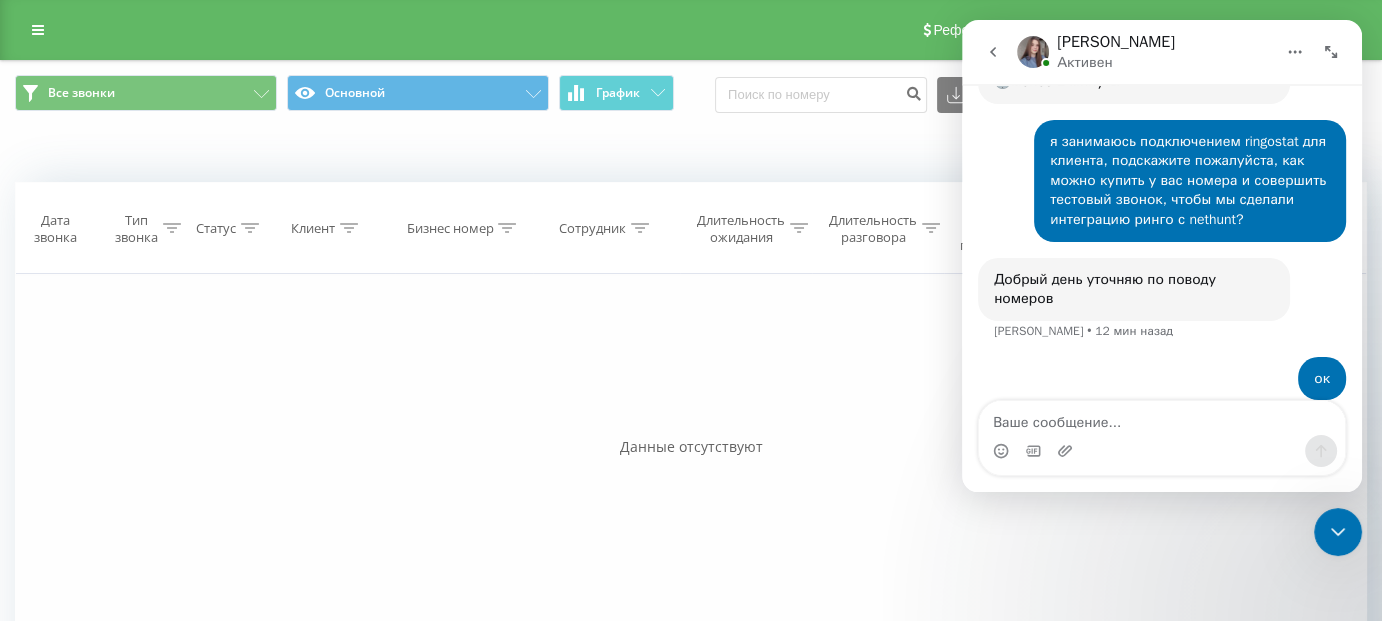 scroll, scrollTop: 297, scrollLeft: 0, axis: vertical 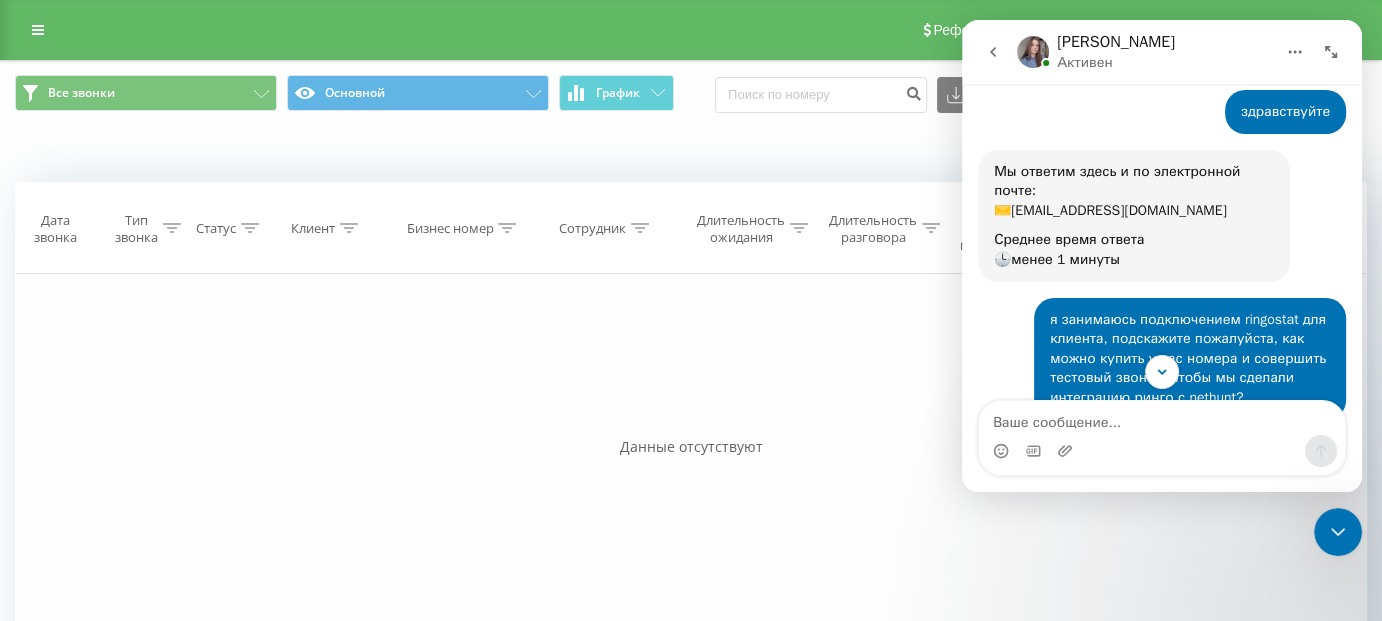 click at bounding box center (1033, 52) 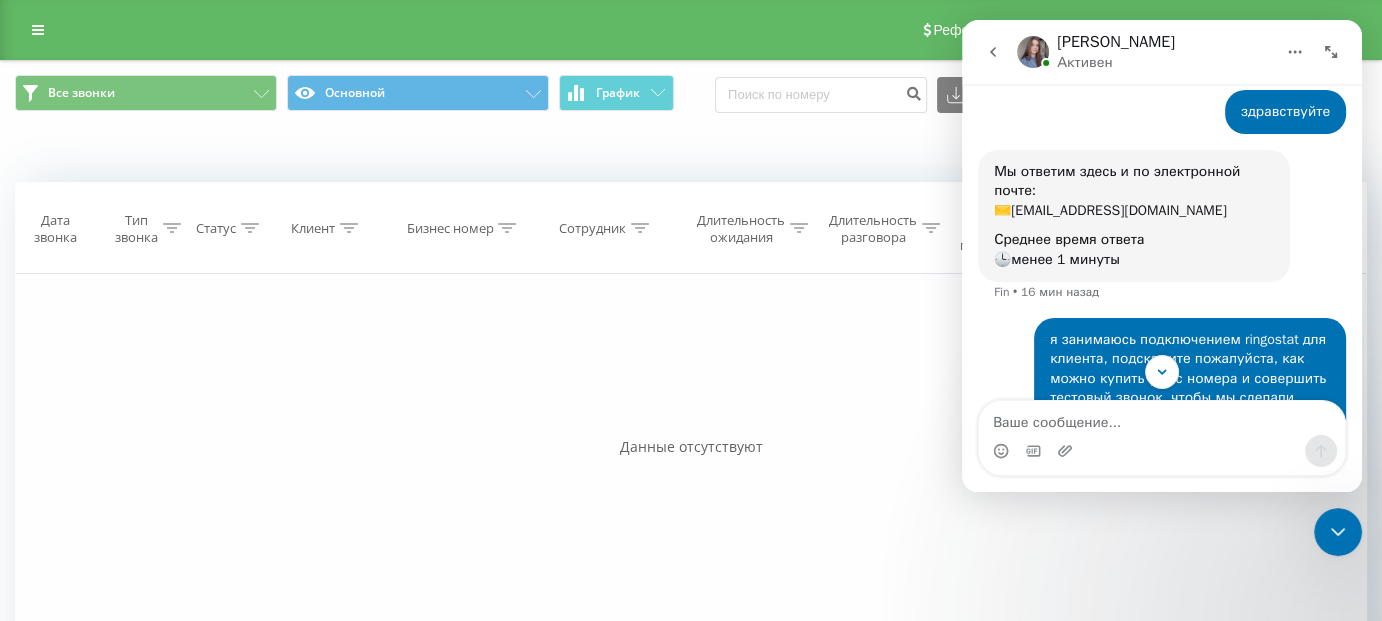 scroll, scrollTop: 317, scrollLeft: 0, axis: vertical 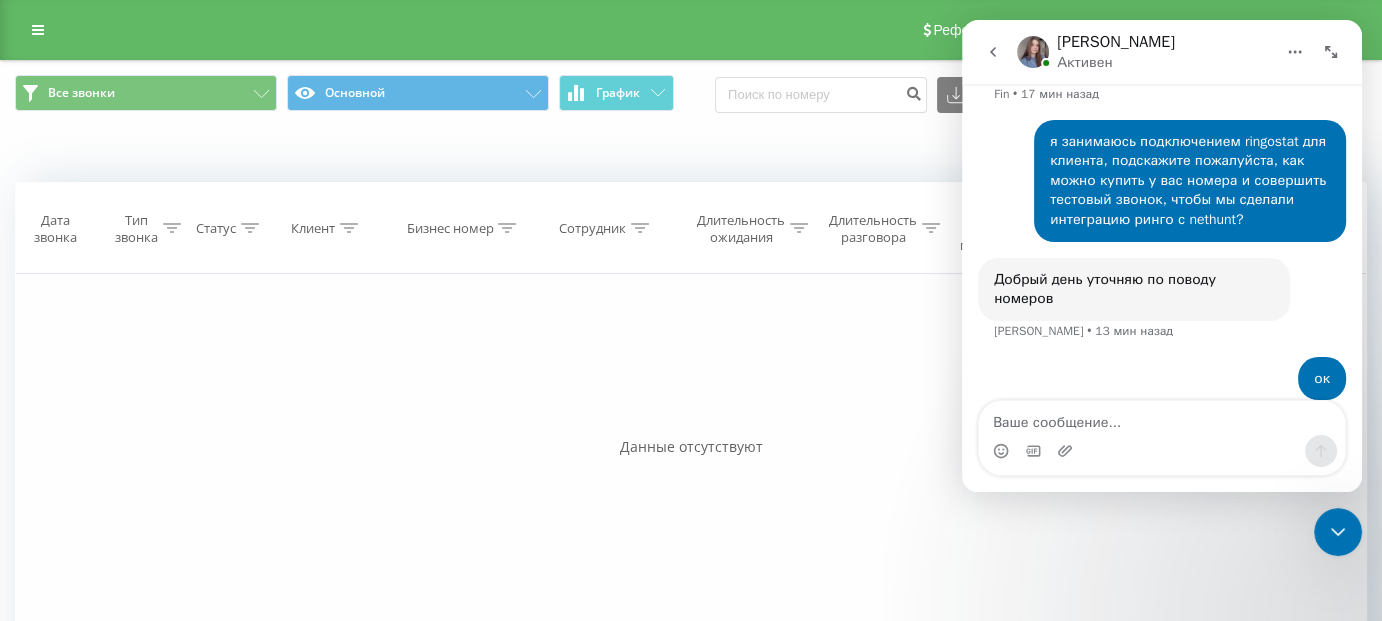 click on "Фильтровать по условию Равно Введите значение Отмена OK Фильтровать по условию Равно Введите значение Отмена OK Фильтровать по условию Содержит Отмена OK Фильтровать по условию Содержит Отмена OK Фильтровать по условию Содержит Отмена OK Фильтровать по условию Равно Отмена OK Фильтровать по условию Равно Отмена OK Фильтровать по условию Содержит Отмена OK Фильтровать по условию Равно Введите значение Отмена OK" at bounding box center (691, 499) 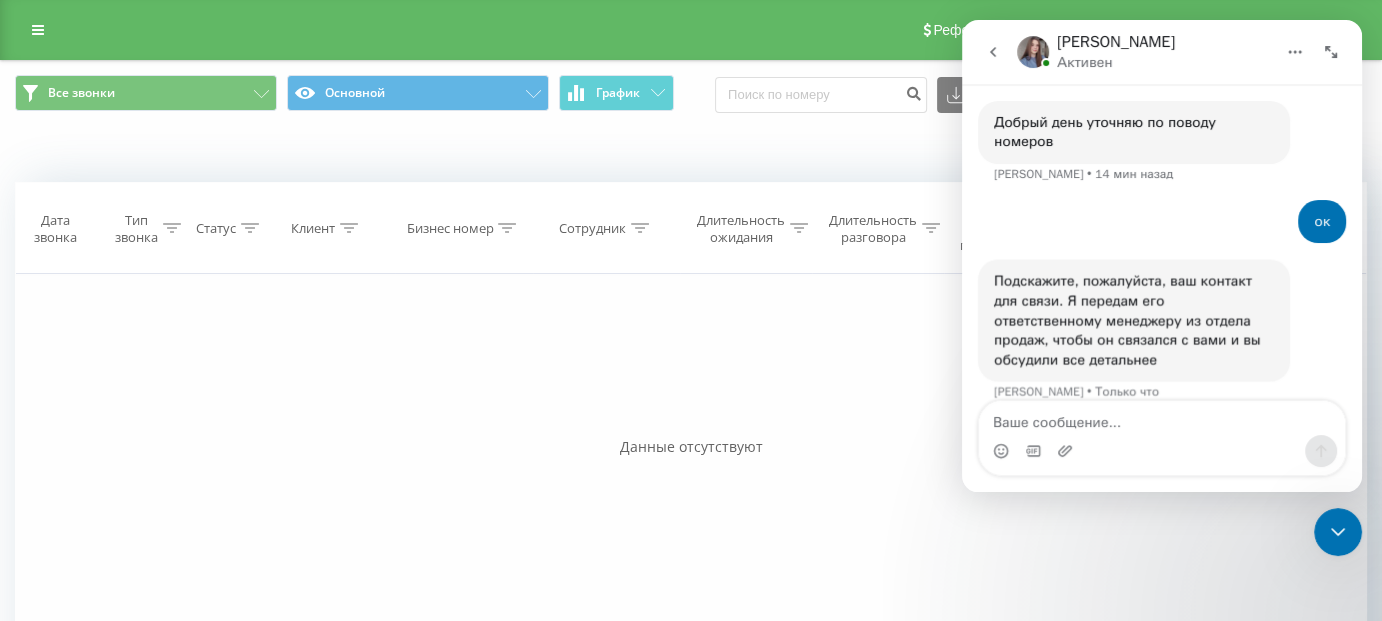 scroll, scrollTop: 475, scrollLeft: 0, axis: vertical 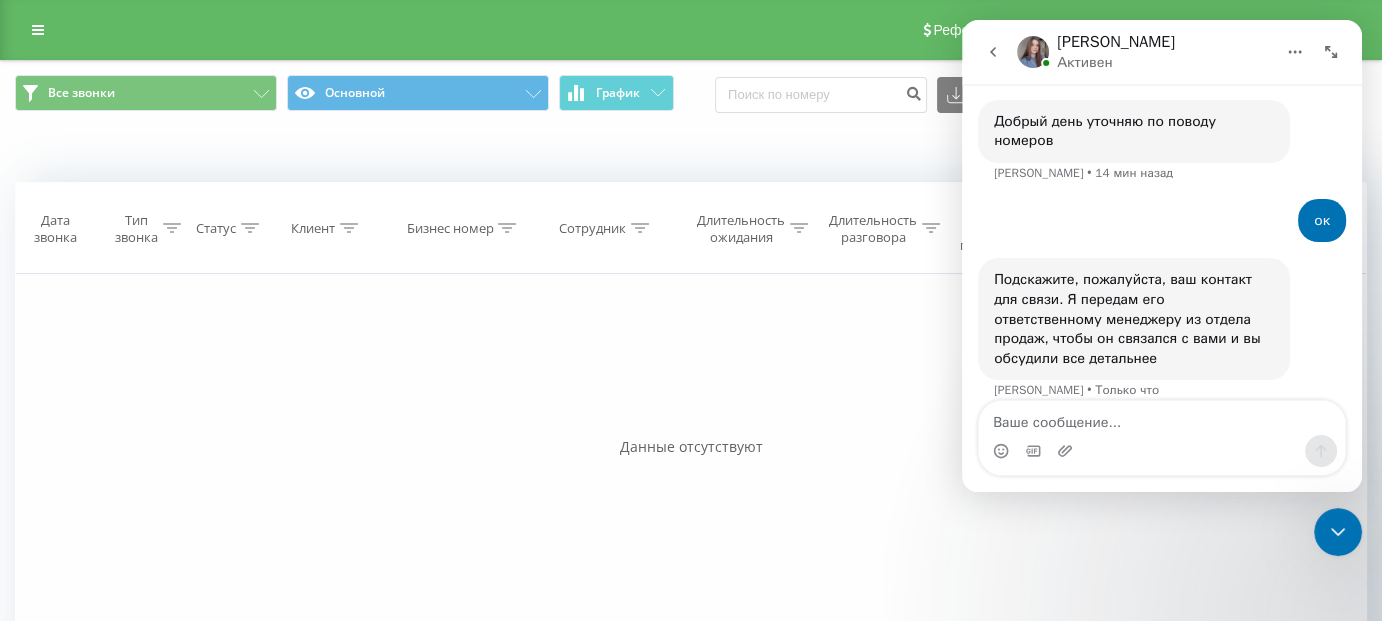 click on "Подскажите, пожалуйста, ваш контакт для связи. Я передам его ответственному менеджеру из отдела продаж, чтобы он связался с вами и вы обсудили все детальнее" at bounding box center [1134, 319] 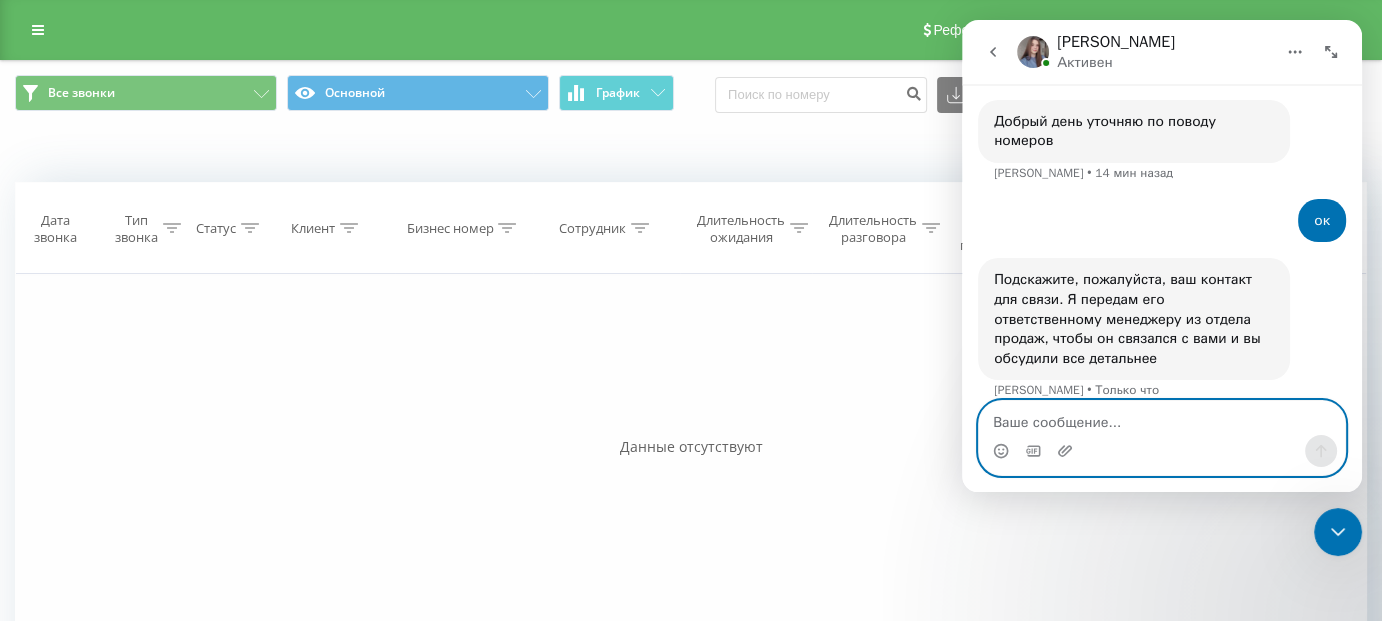 click at bounding box center (1162, 418) 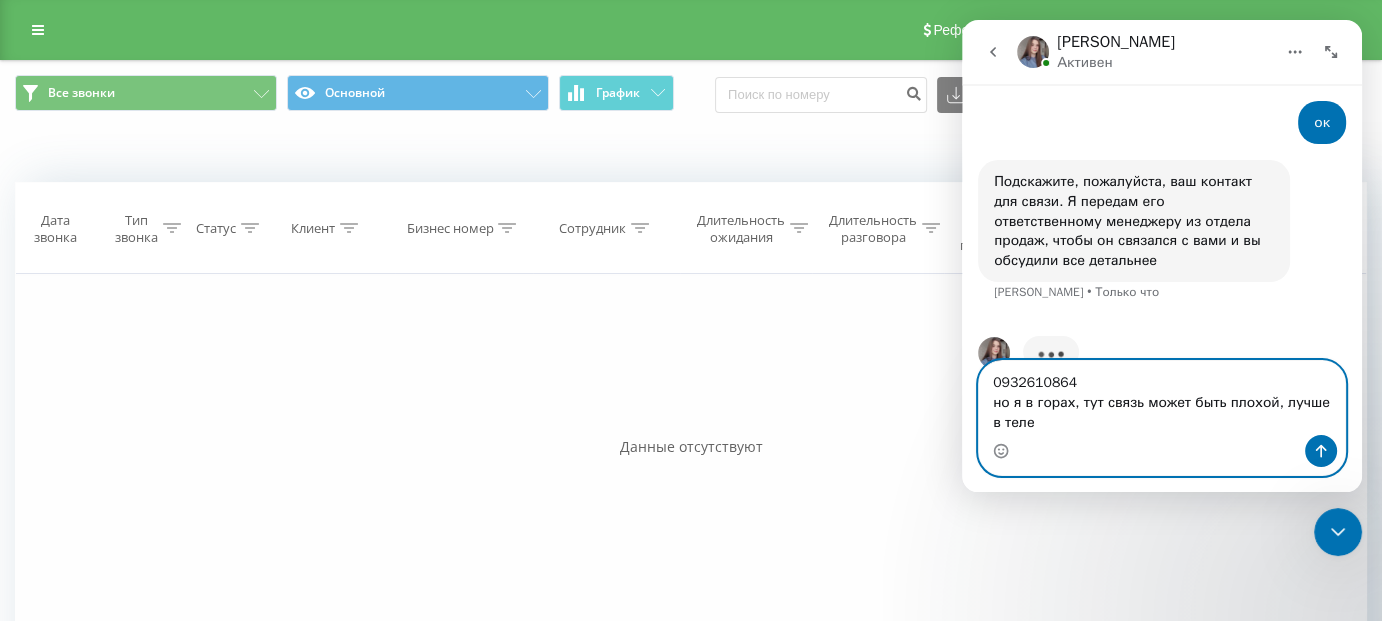 scroll, scrollTop: 592, scrollLeft: 0, axis: vertical 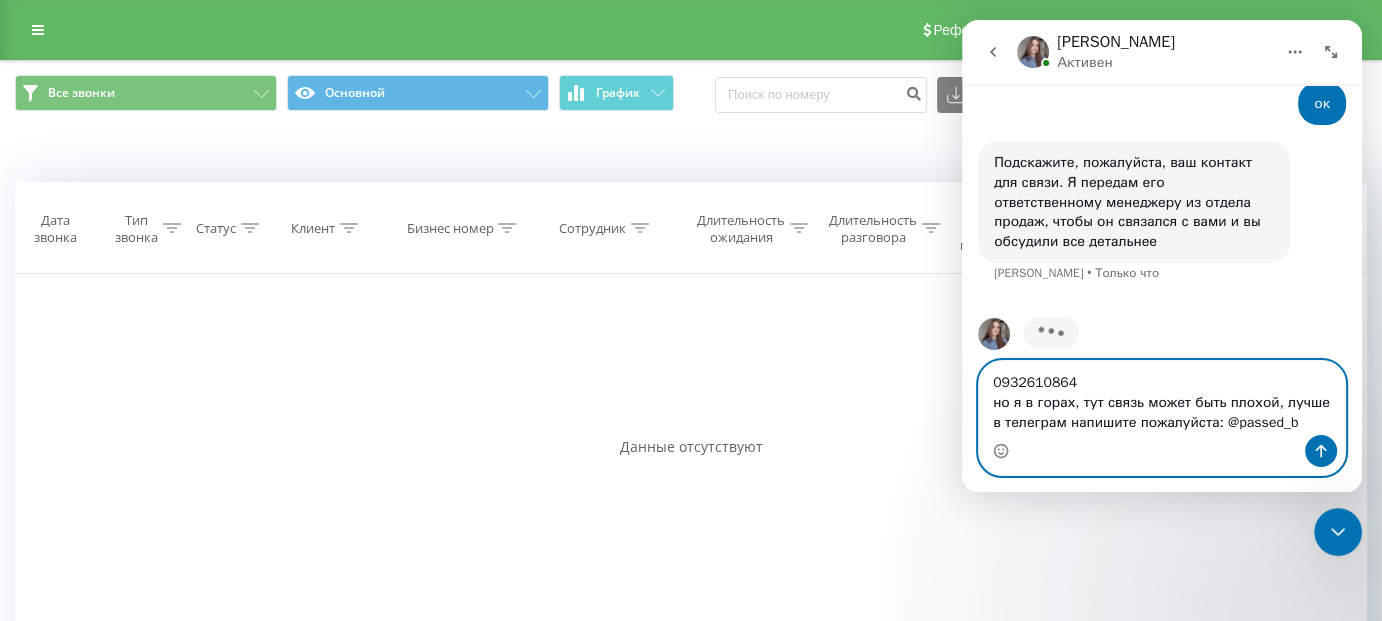 type on "0932610864
но я в горах, тут связь может быть плохой, лучше в телеграм напишите пожалуйста: @passed_by" 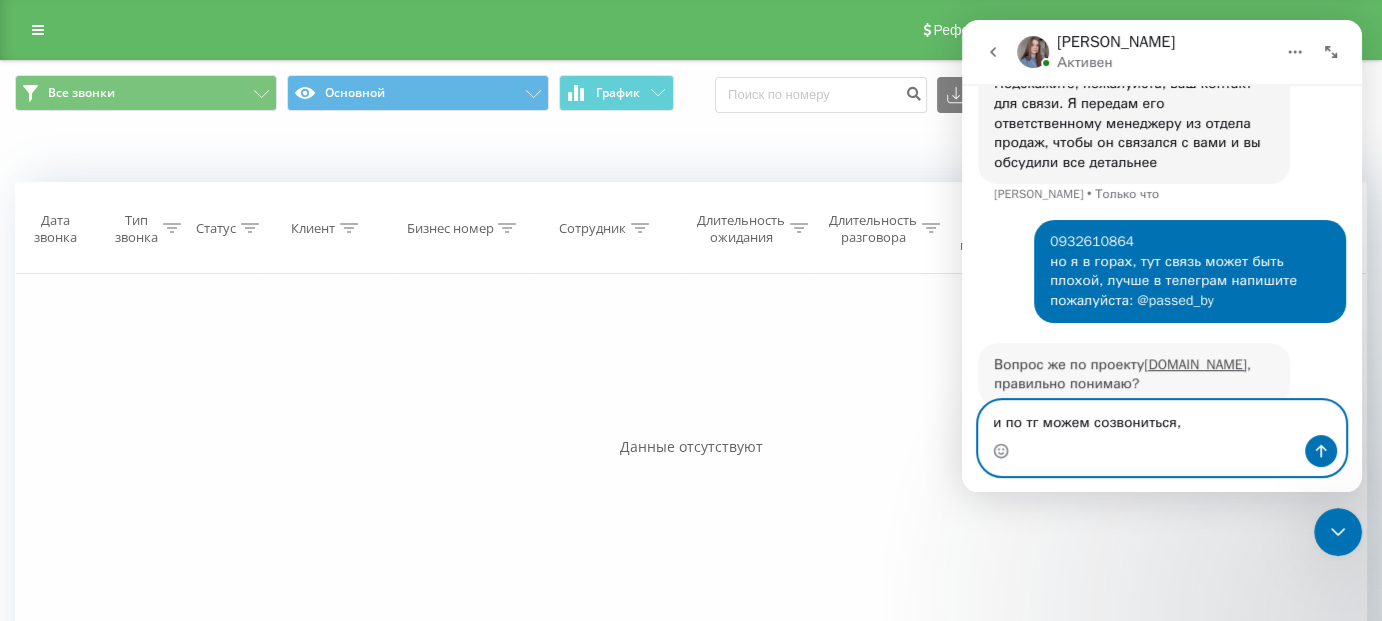 scroll, scrollTop: 693, scrollLeft: 0, axis: vertical 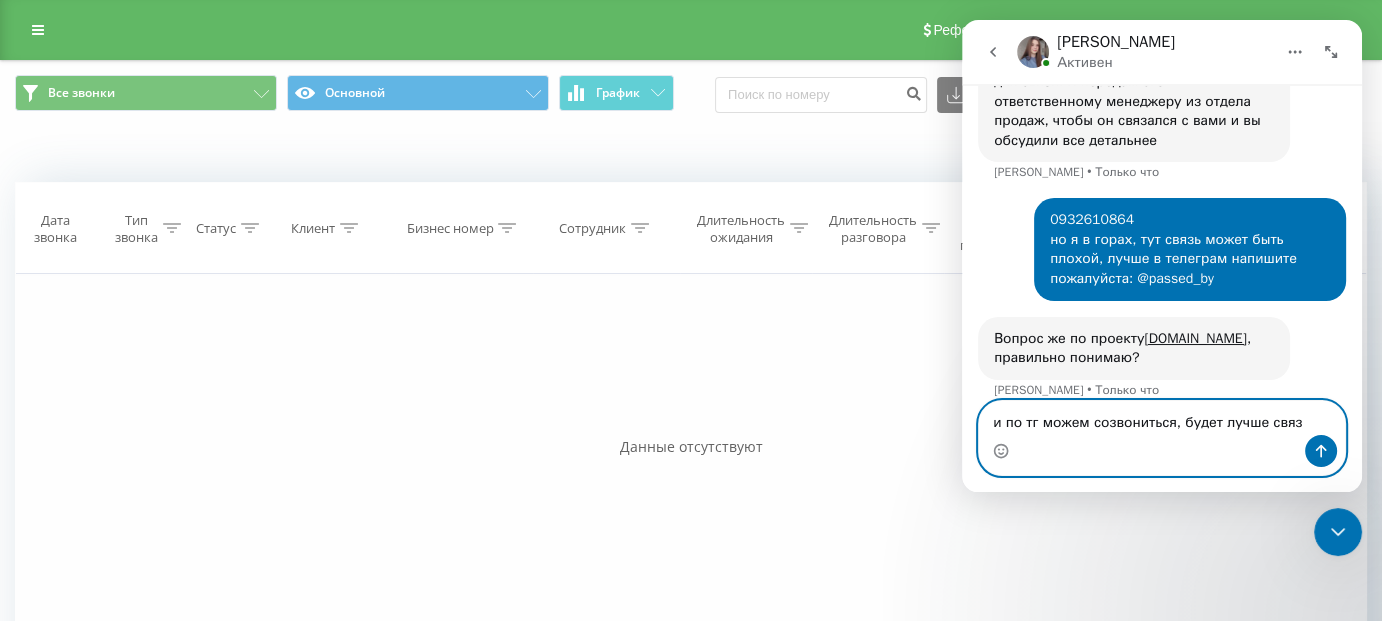 type on "и по тг можем созвониться, будет лучше связь" 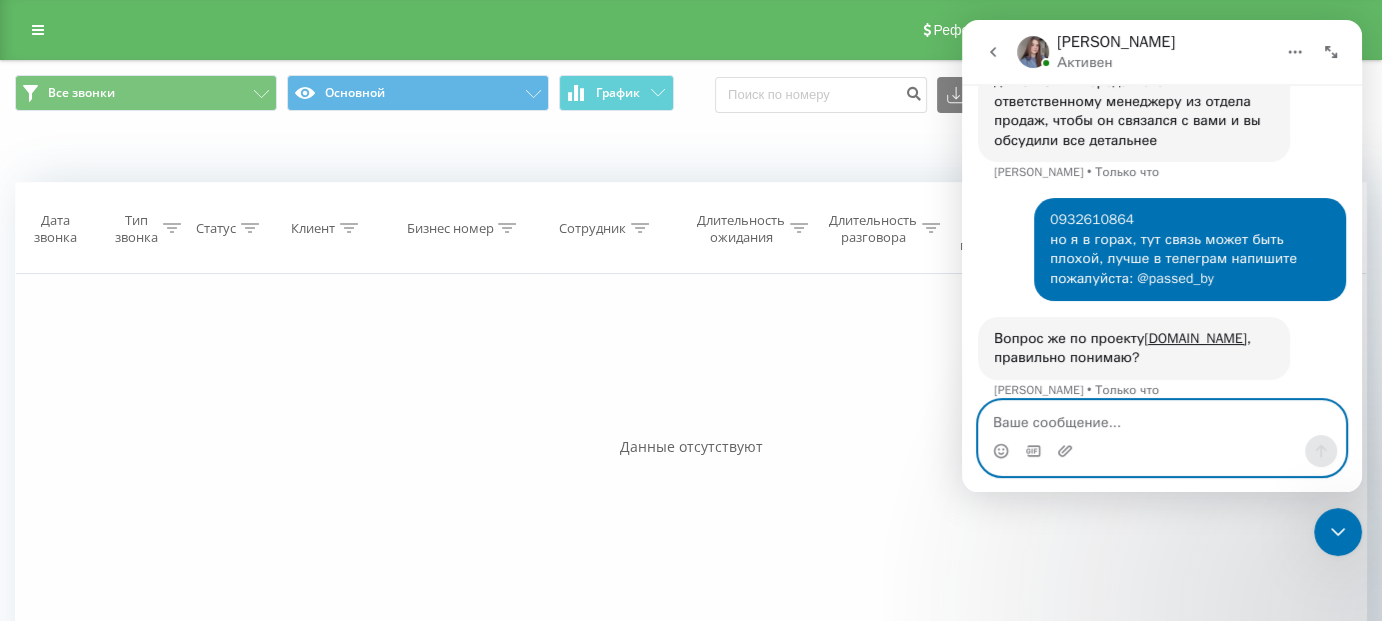scroll, scrollTop: 772, scrollLeft: 0, axis: vertical 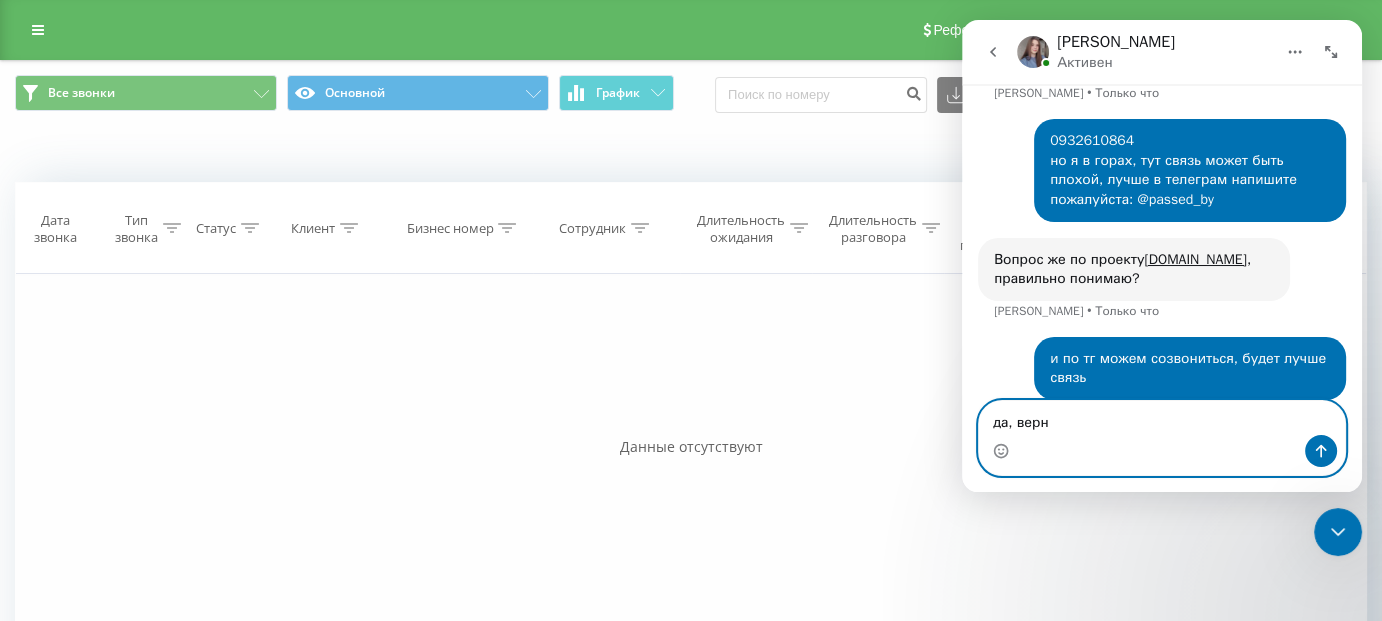 type on "да, верно" 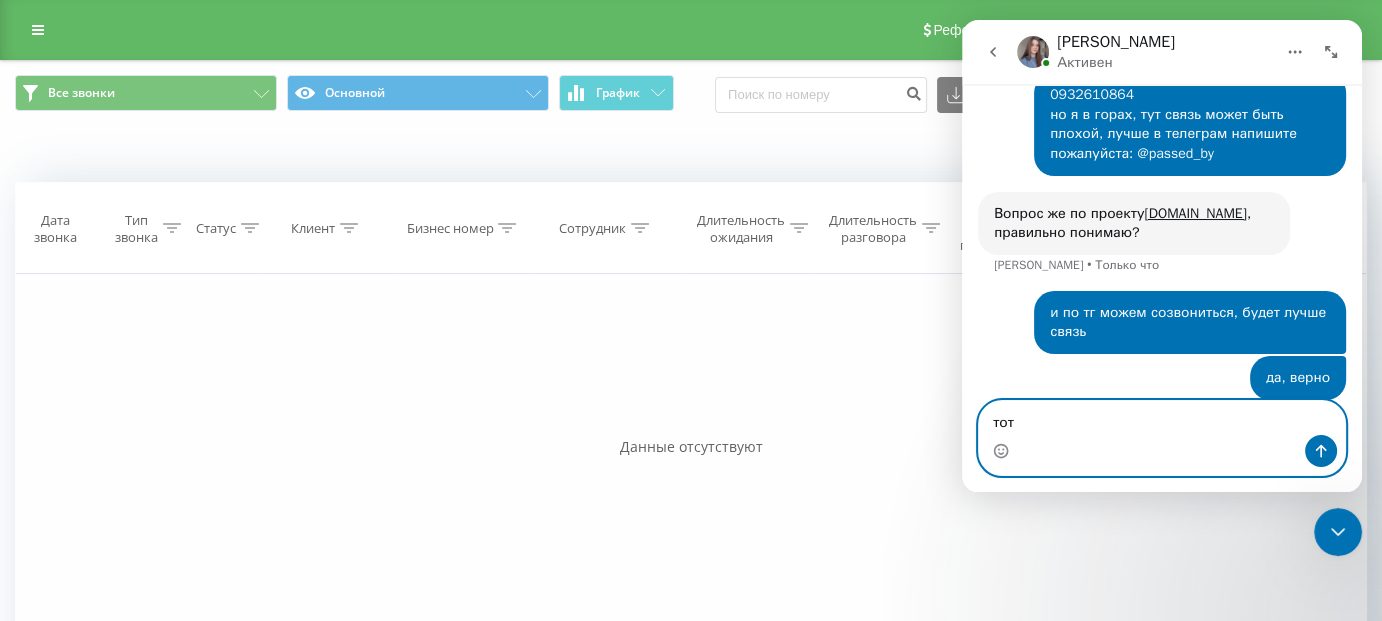 scroll, scrollTop: 895, scrollLeft: 0, axis: vertical 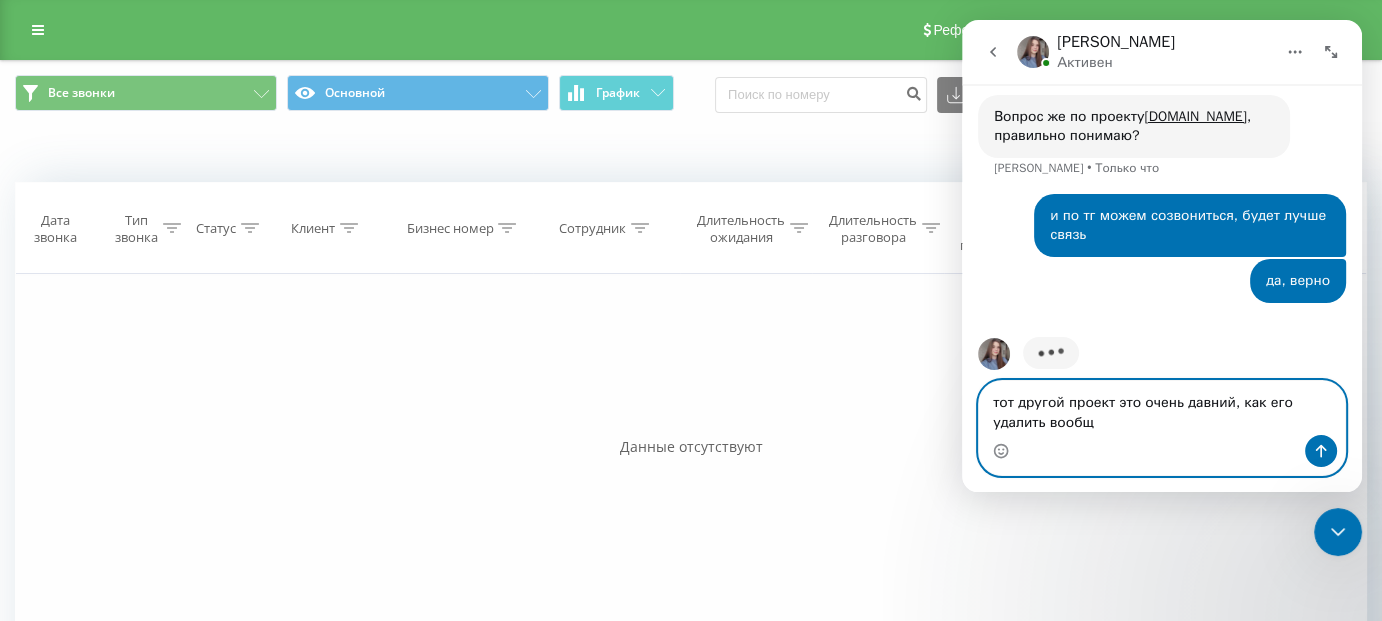 type on "тот другой проект это очень давний, как его удалить вообще" 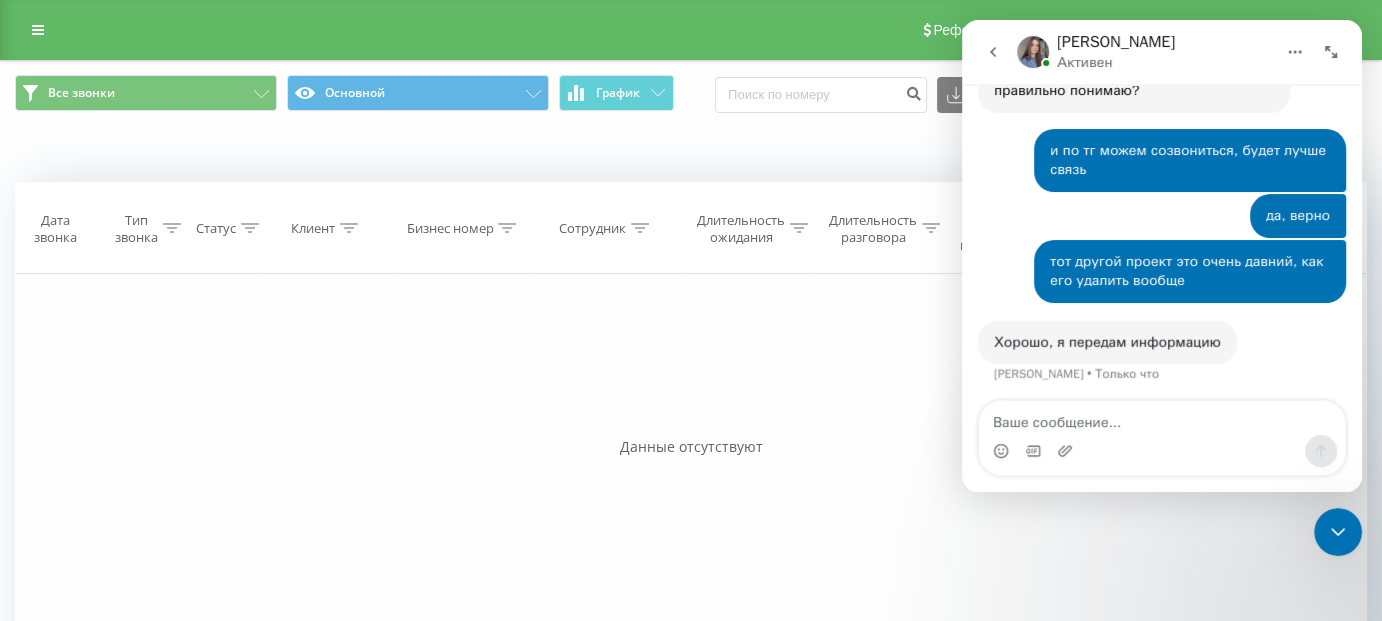 scroll, scrollTop: 942, scrollLeft: 0, axis: vertical 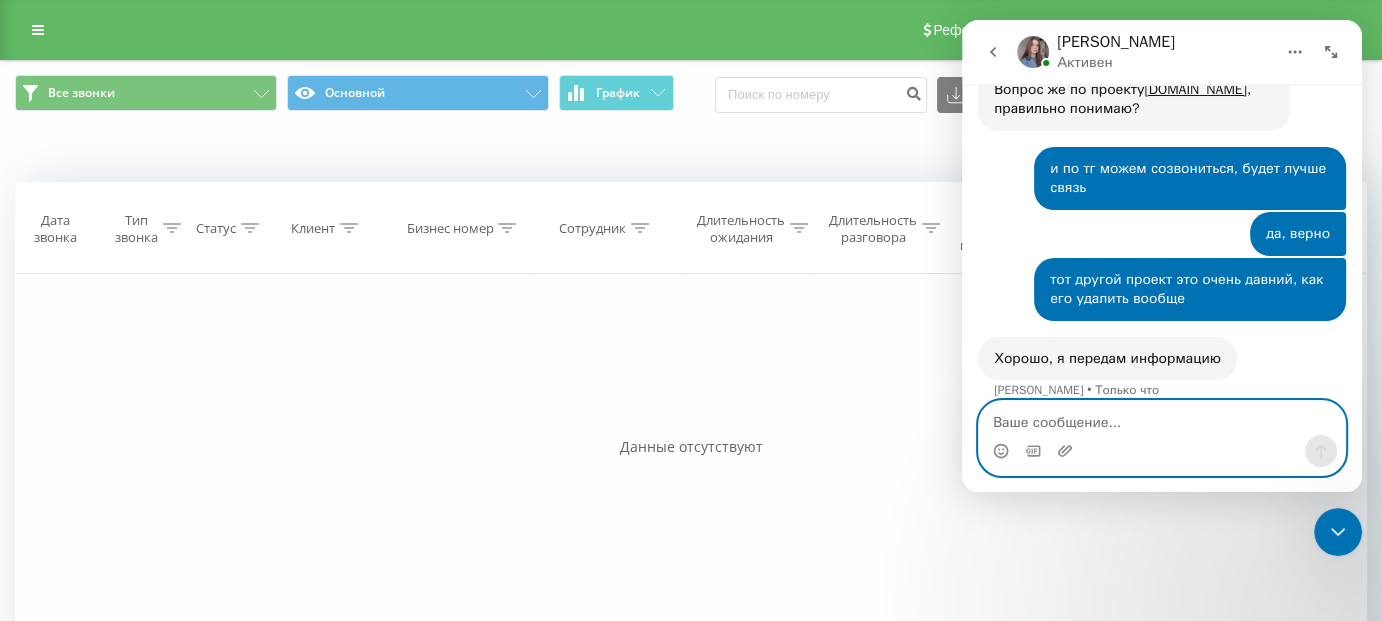 type on "+" 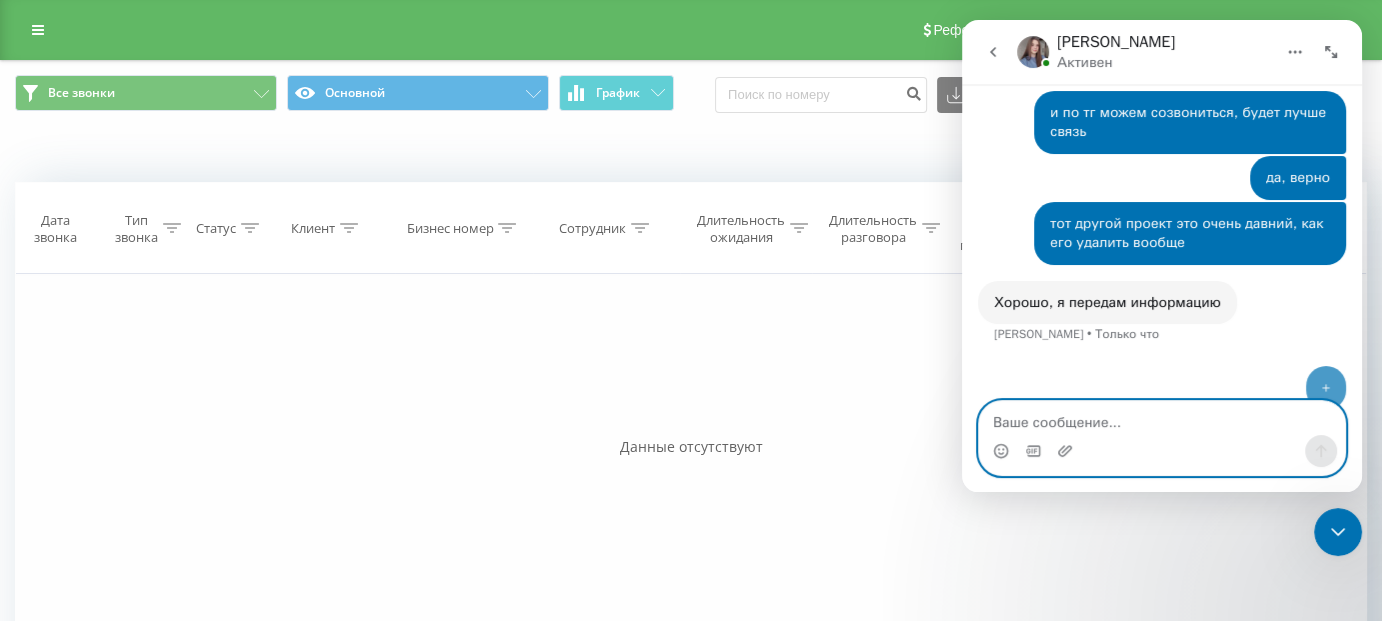 scroll, scrollTop: 1002, scrollLeft: 0, axis: vertical 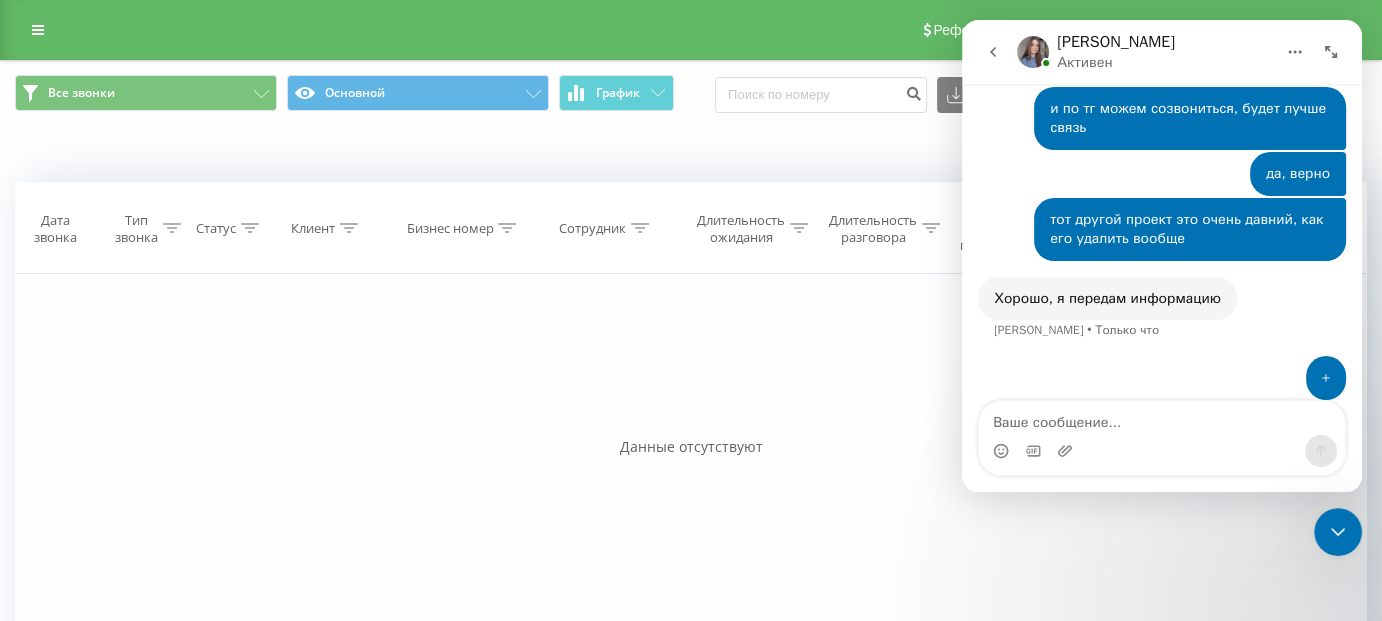 click on "[PERSON_NAME]" at bounding box center [1116, 43] 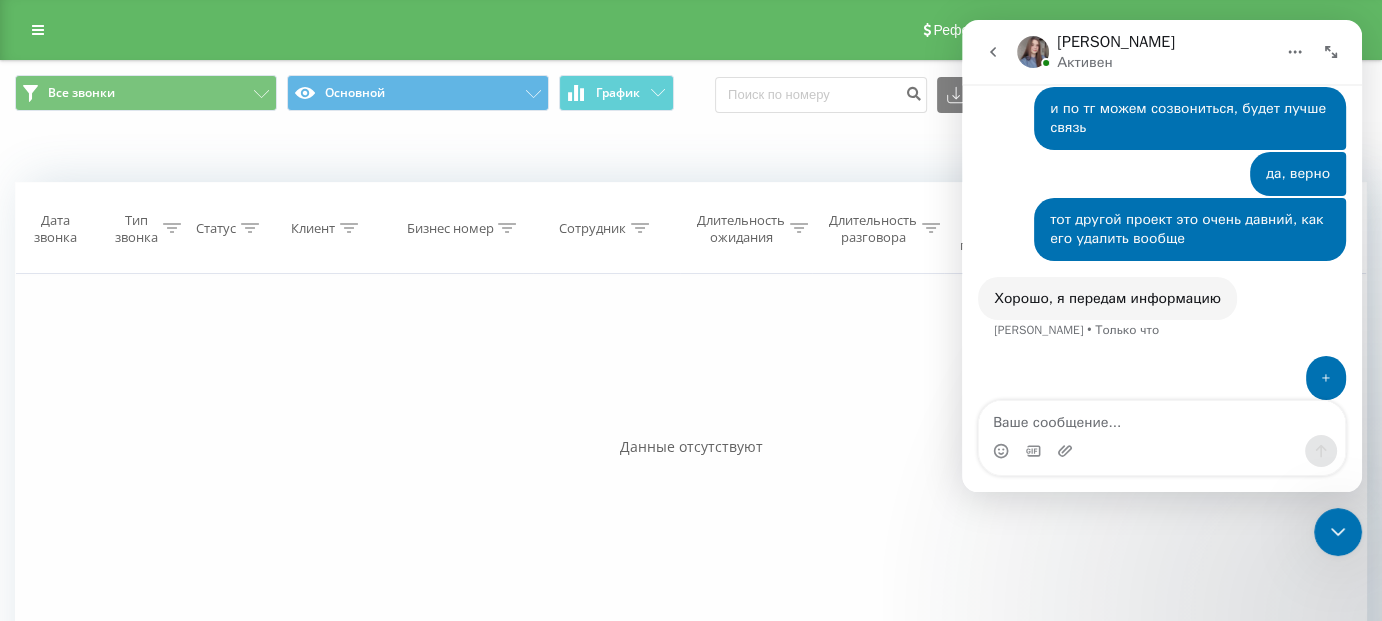 click 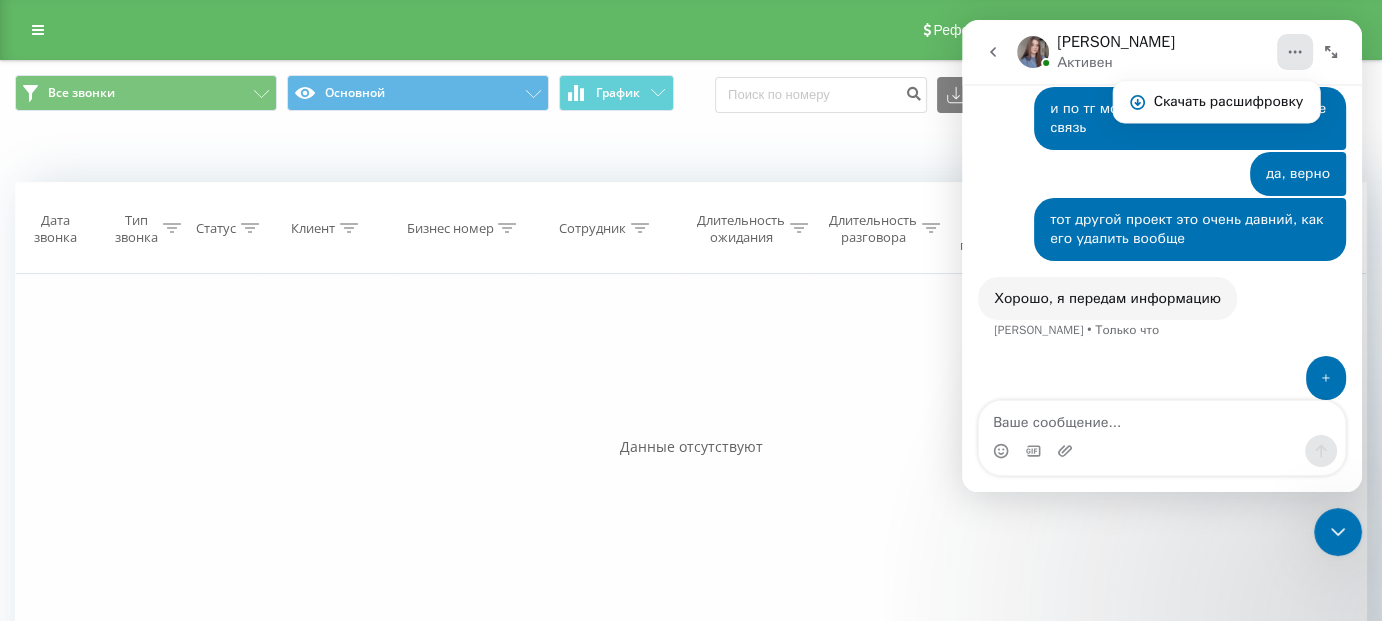 click on "тот другой проект это очень давний, как его удалить вообще" at bounding box center (1190, 229) 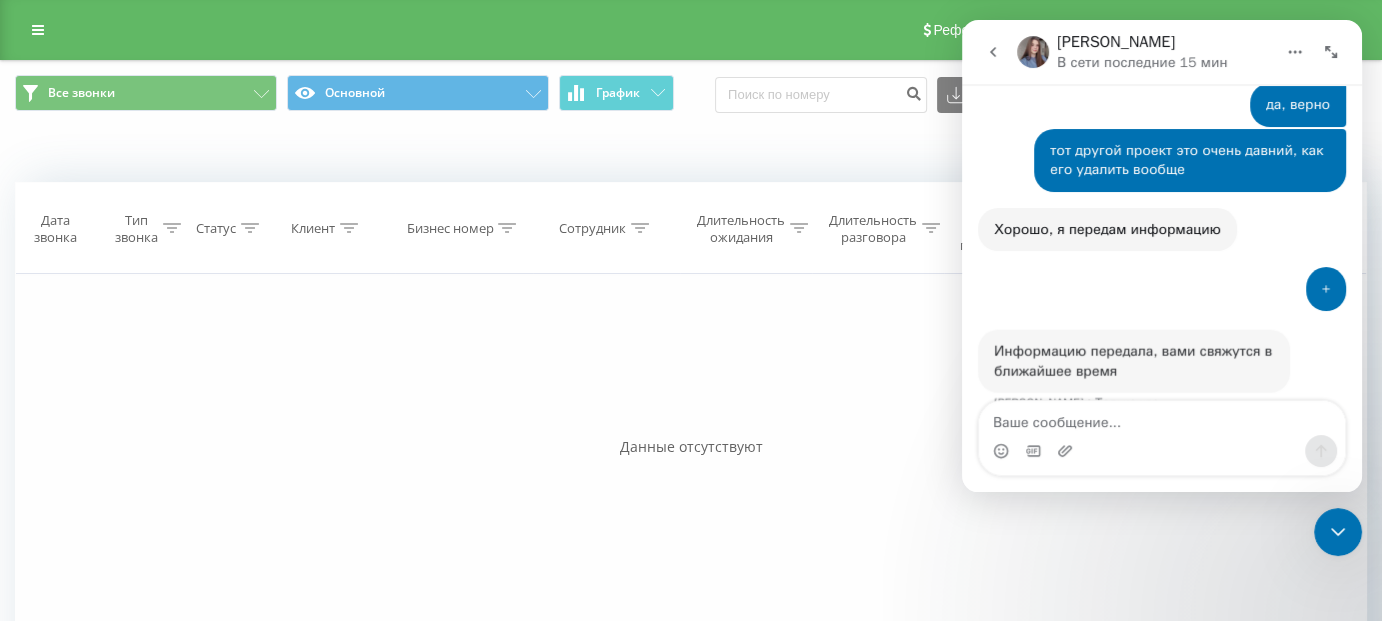 scroll, scrollTop: 1081, scrollLeft: 0, axis: vertical 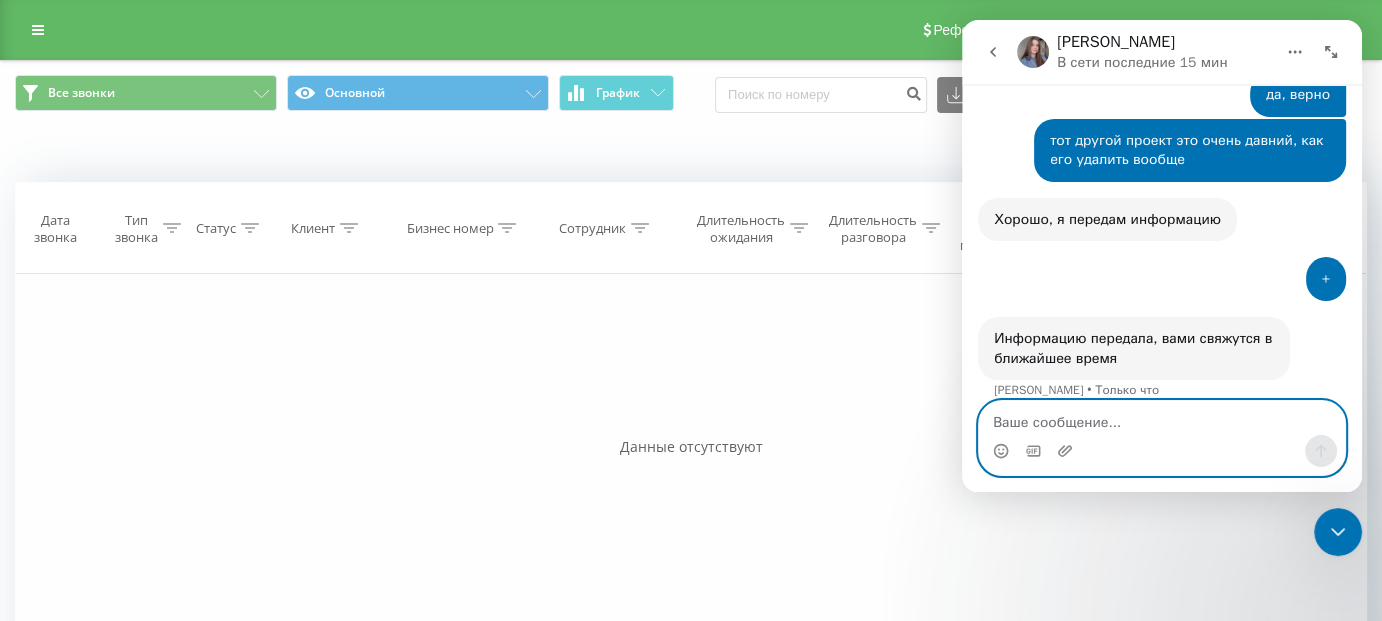 click at bounding box center (1162, 418) 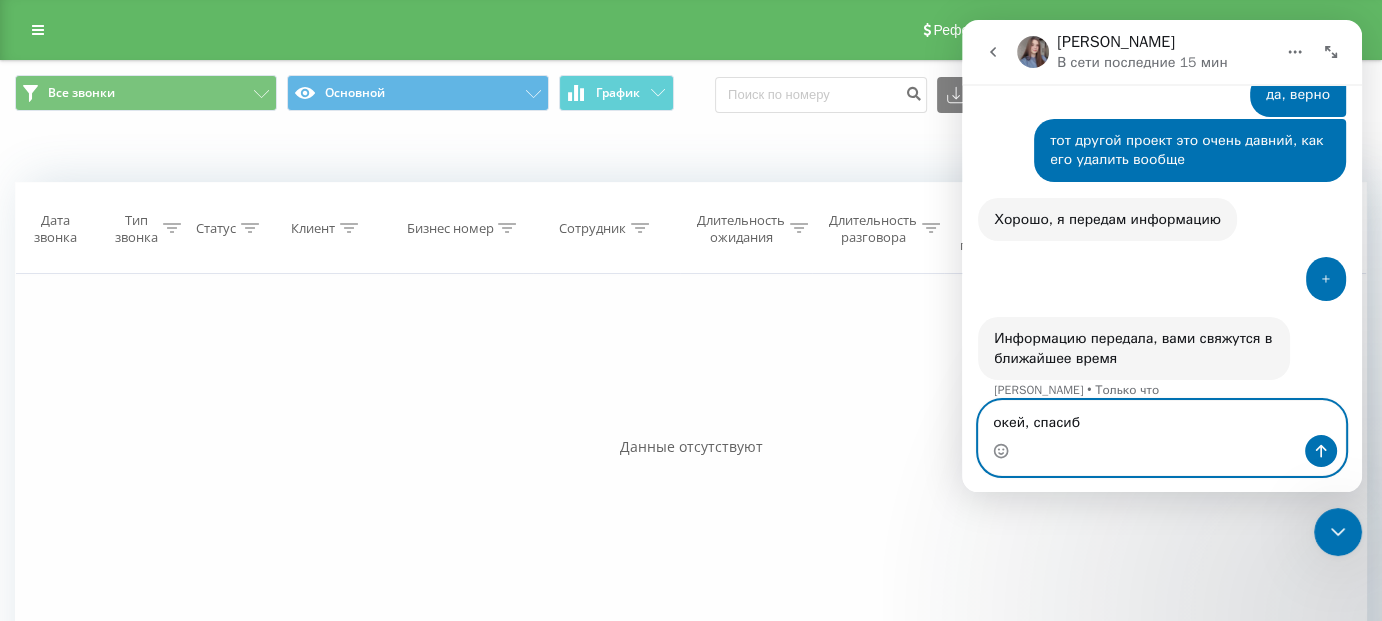 type on "окей, спасибо" 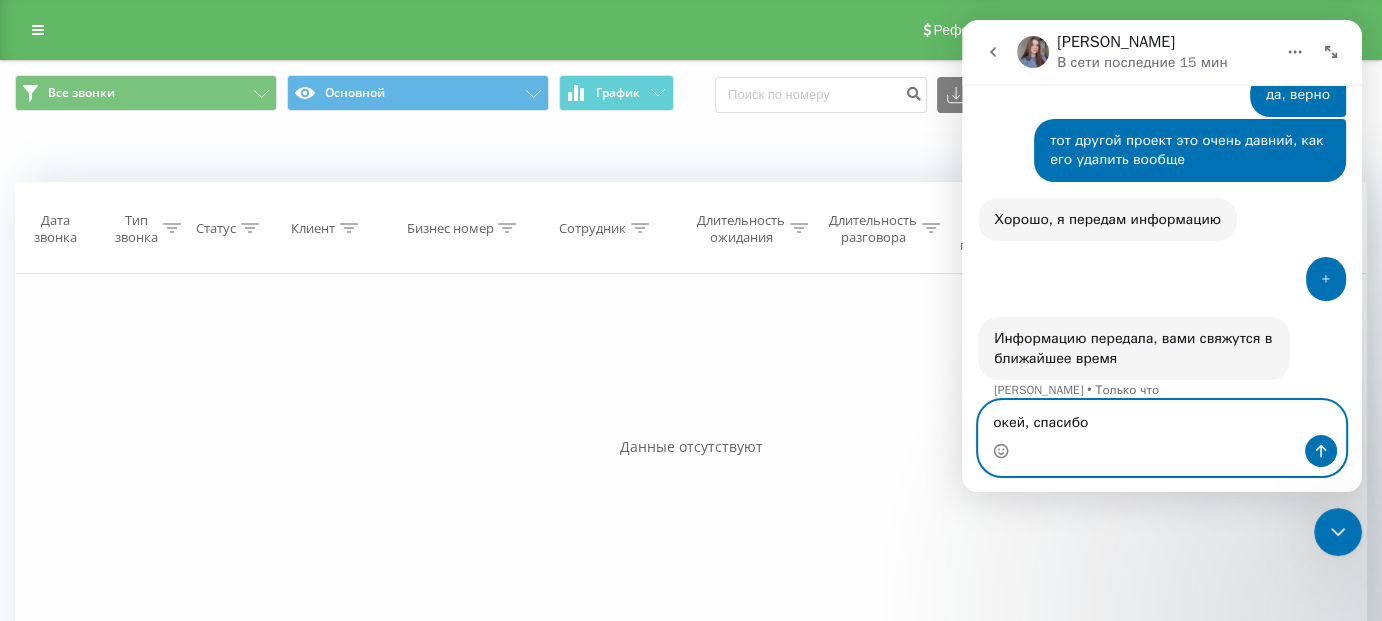 type 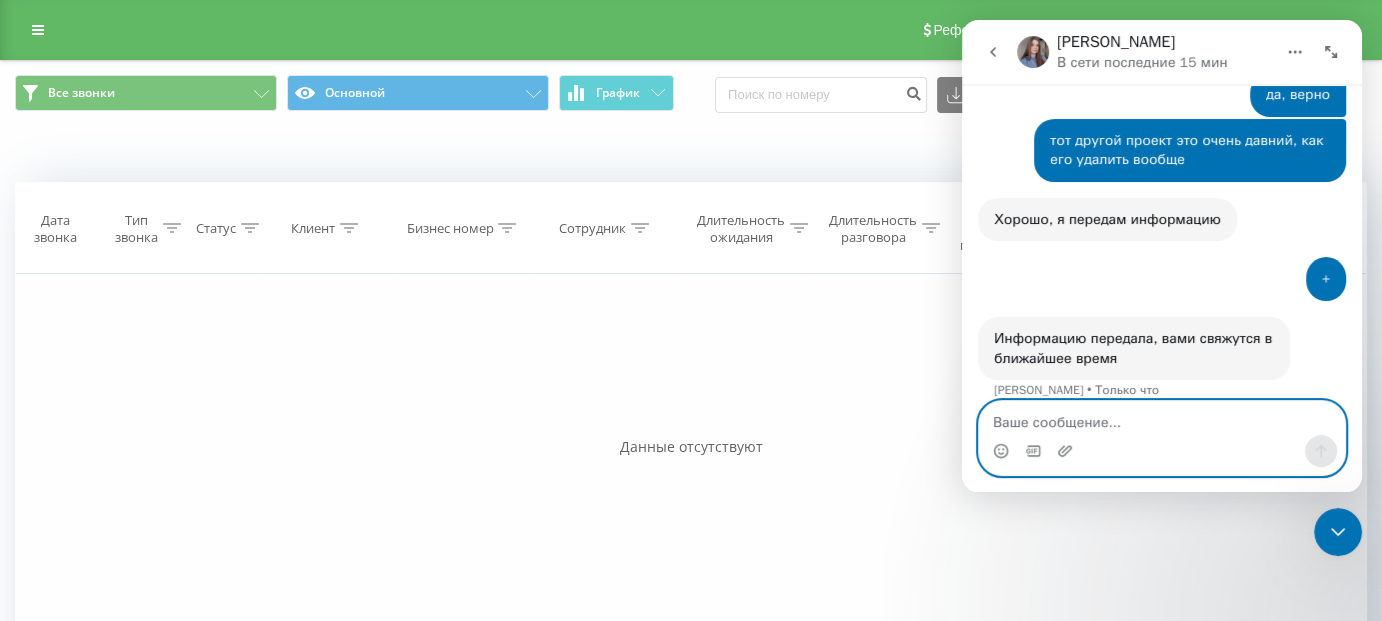scroll, scrollTop: 1141, scrollLeft: 0, axis: vertical 